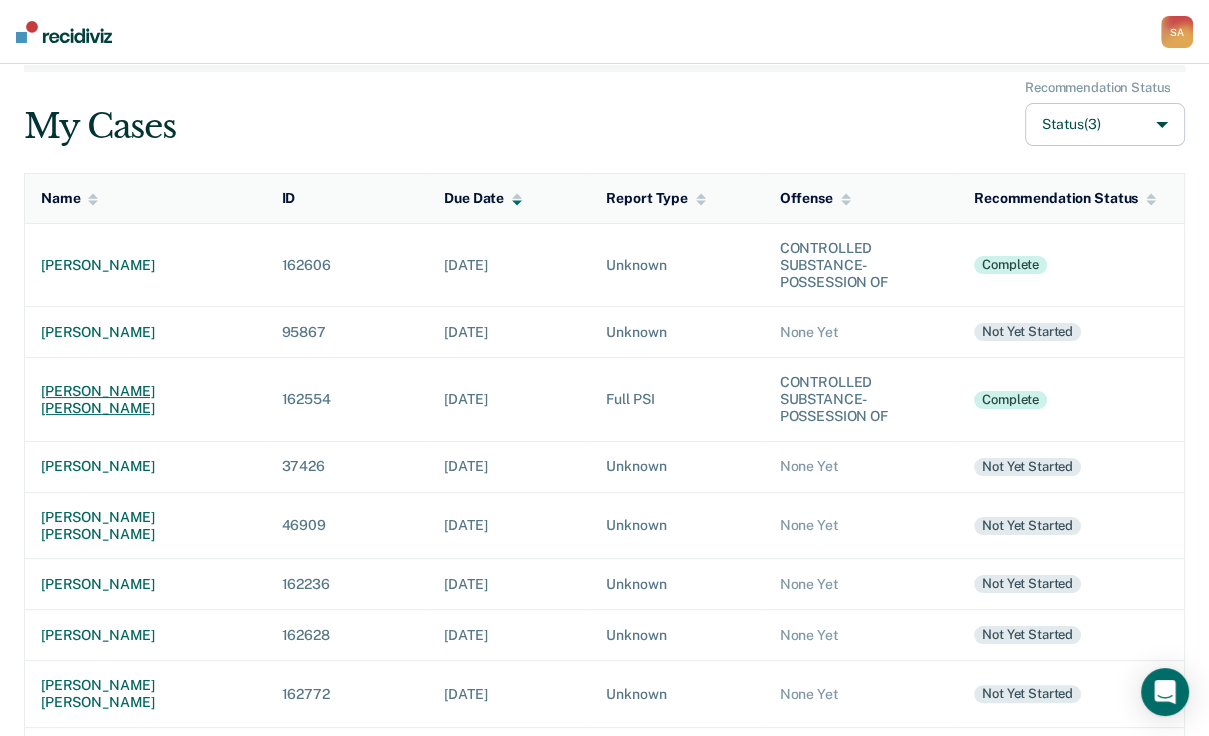 scroll, scrollTop: 160, scrollLeft: 0, axis: vertical 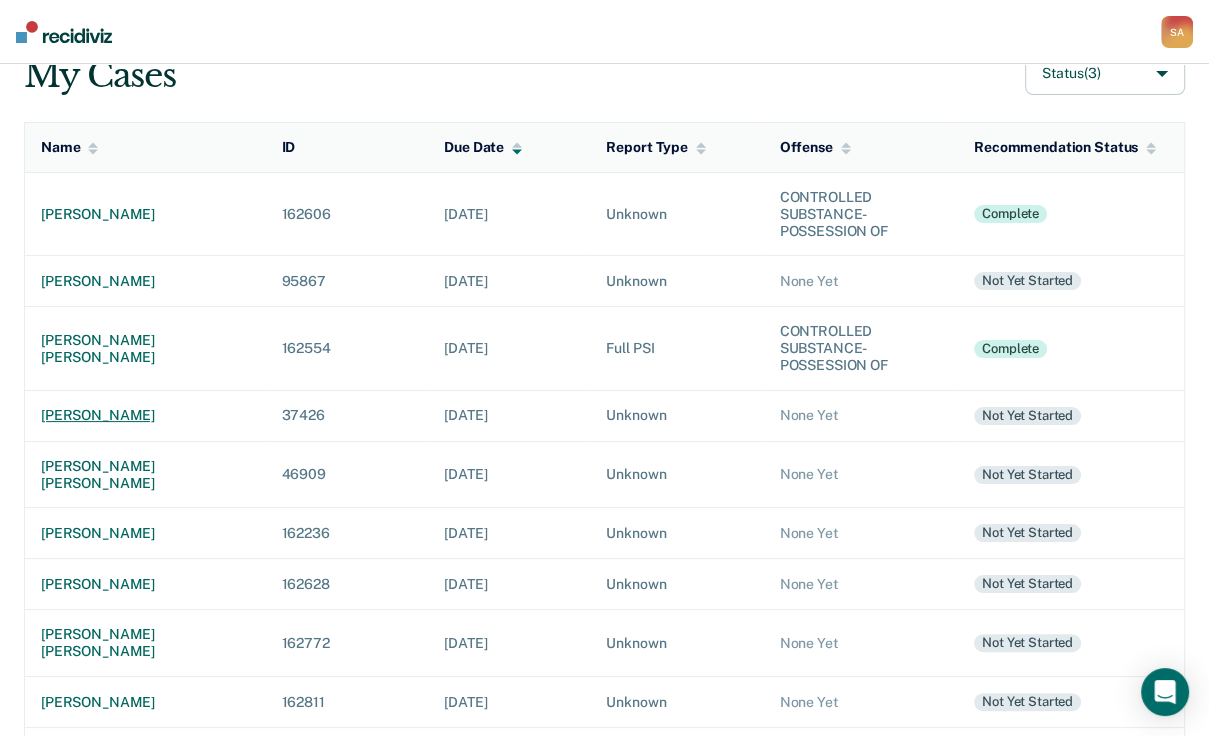 click on "[PERSON_NAME]" at bounding box center (145, 415) 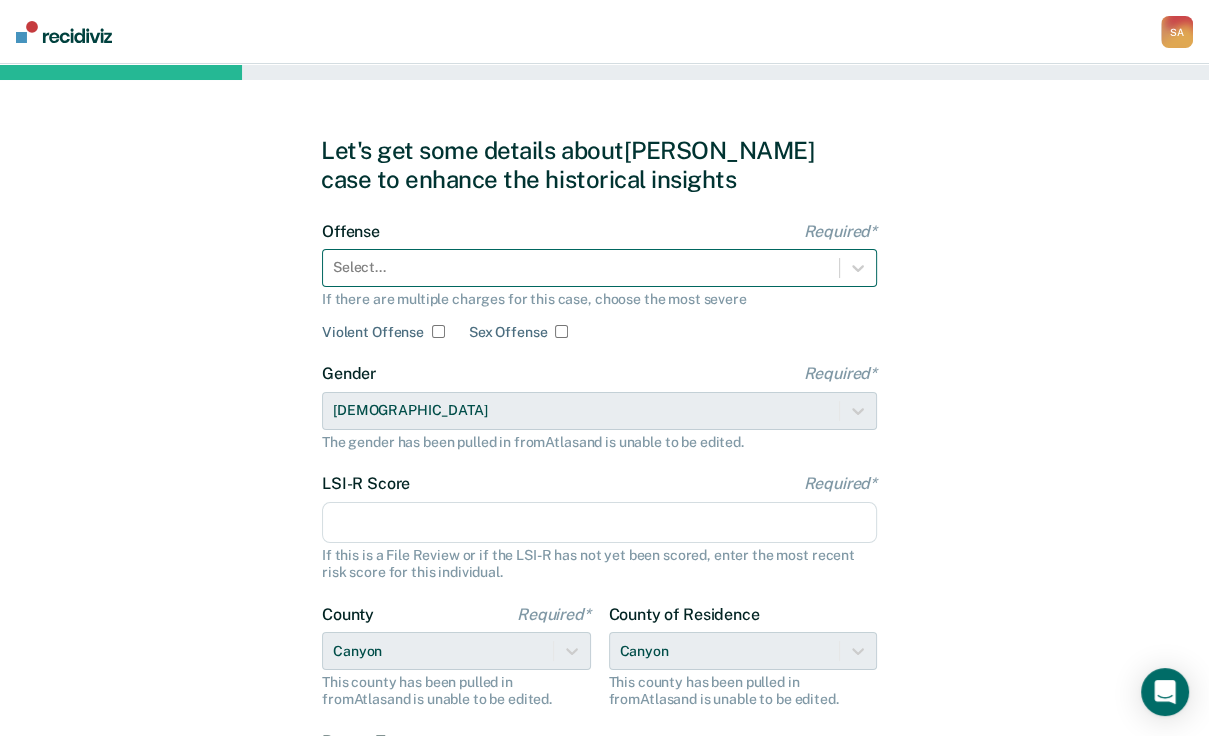 click at bounding box center [581, 267] 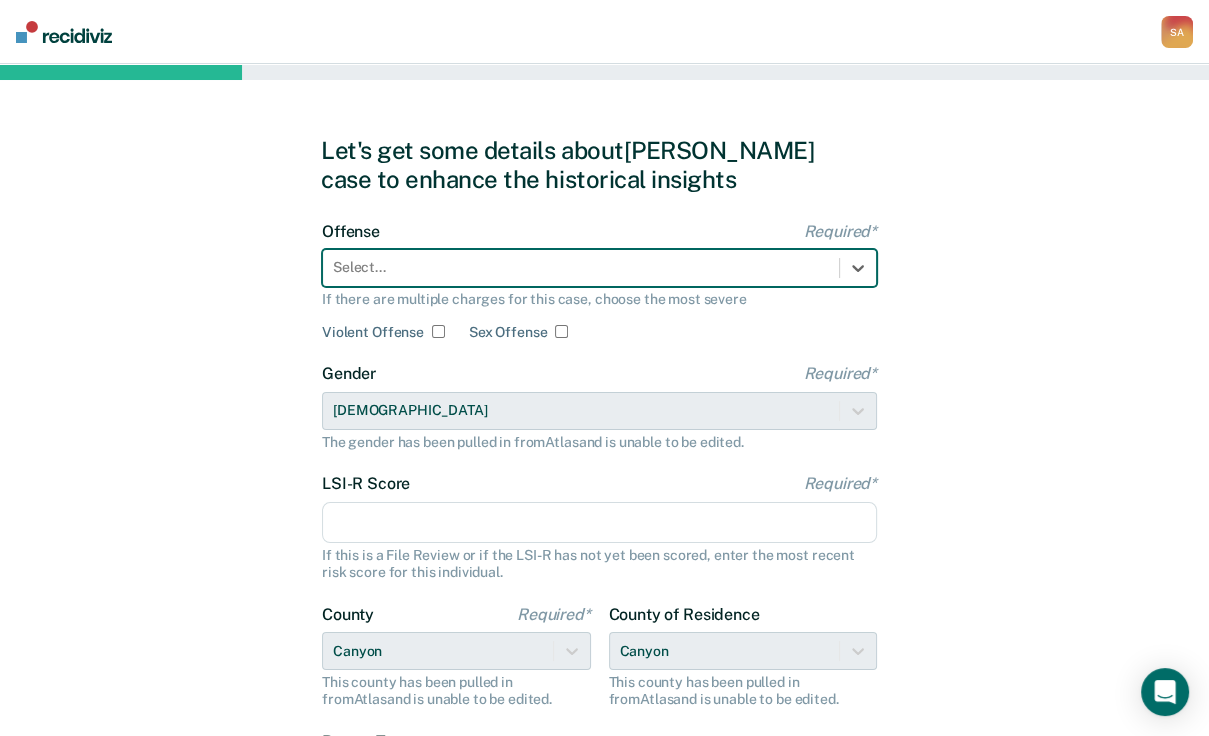click at bounding box center (581, 267) 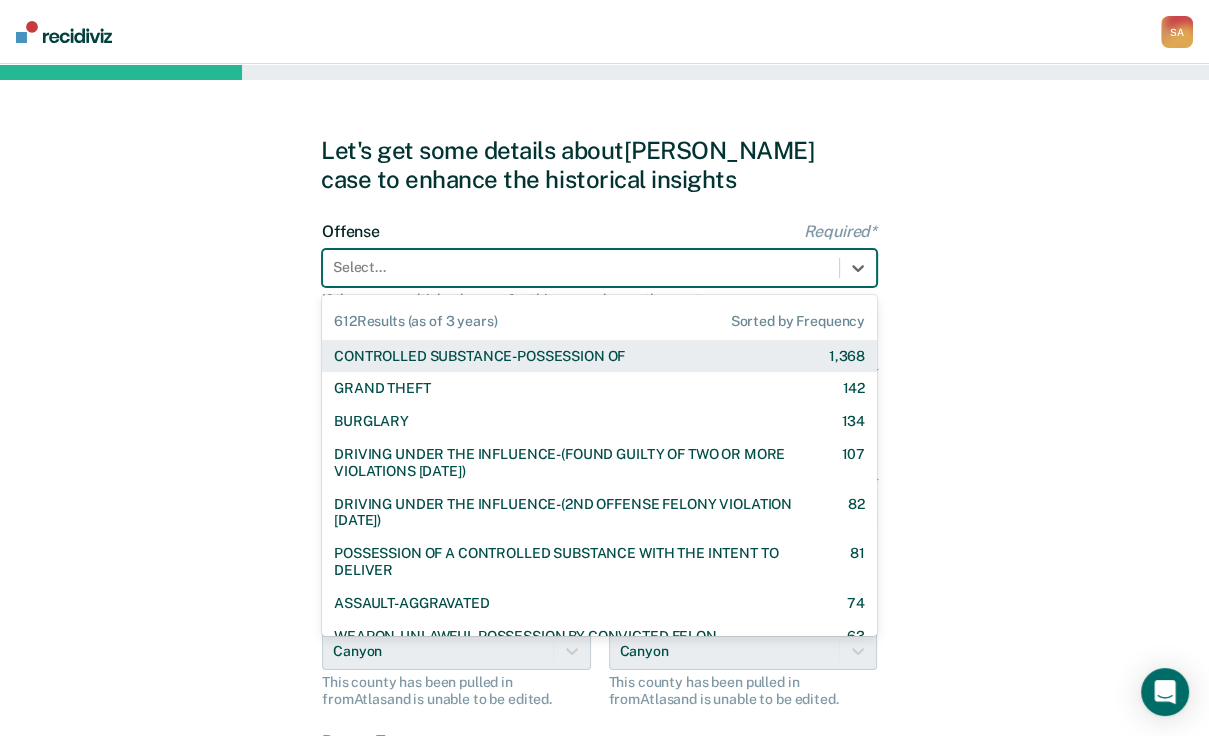click on "CONTROLLED SUBSTANCE-POSSESSION OF" at bounding box center (479, 356) 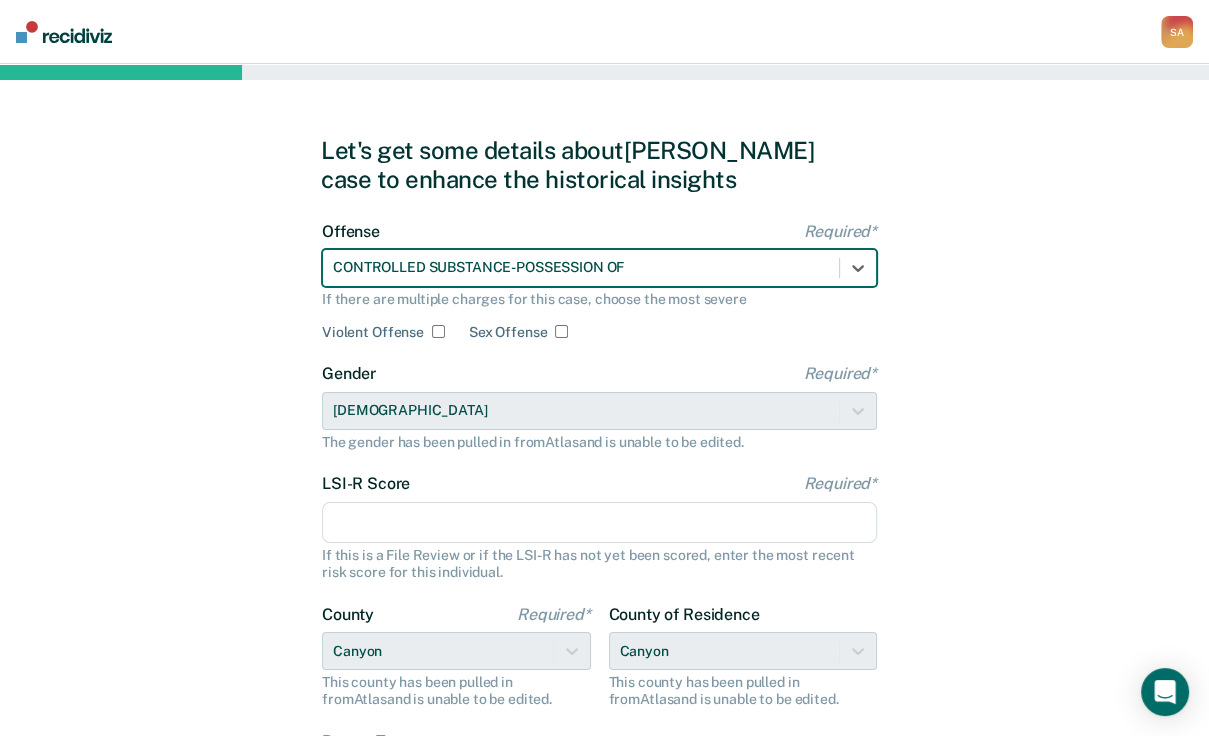 click on "LSI-R Score  Required*" at bounding box center [599, 523] 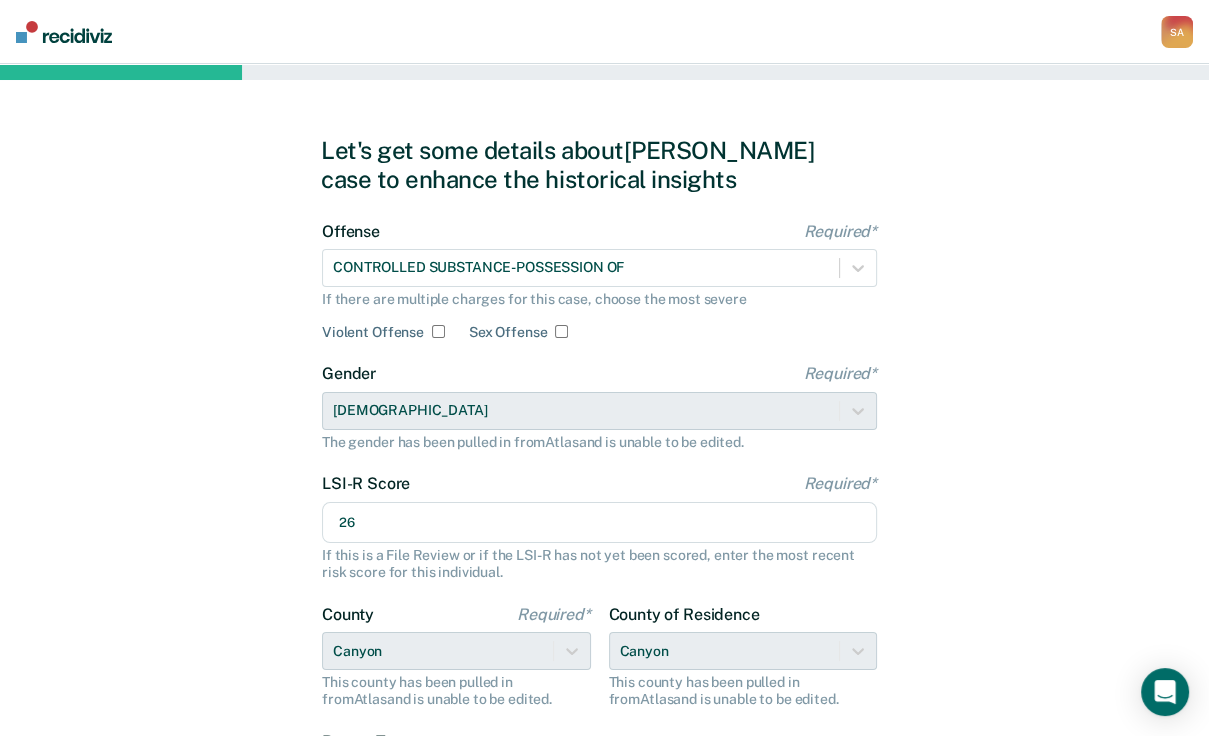 type on "26" 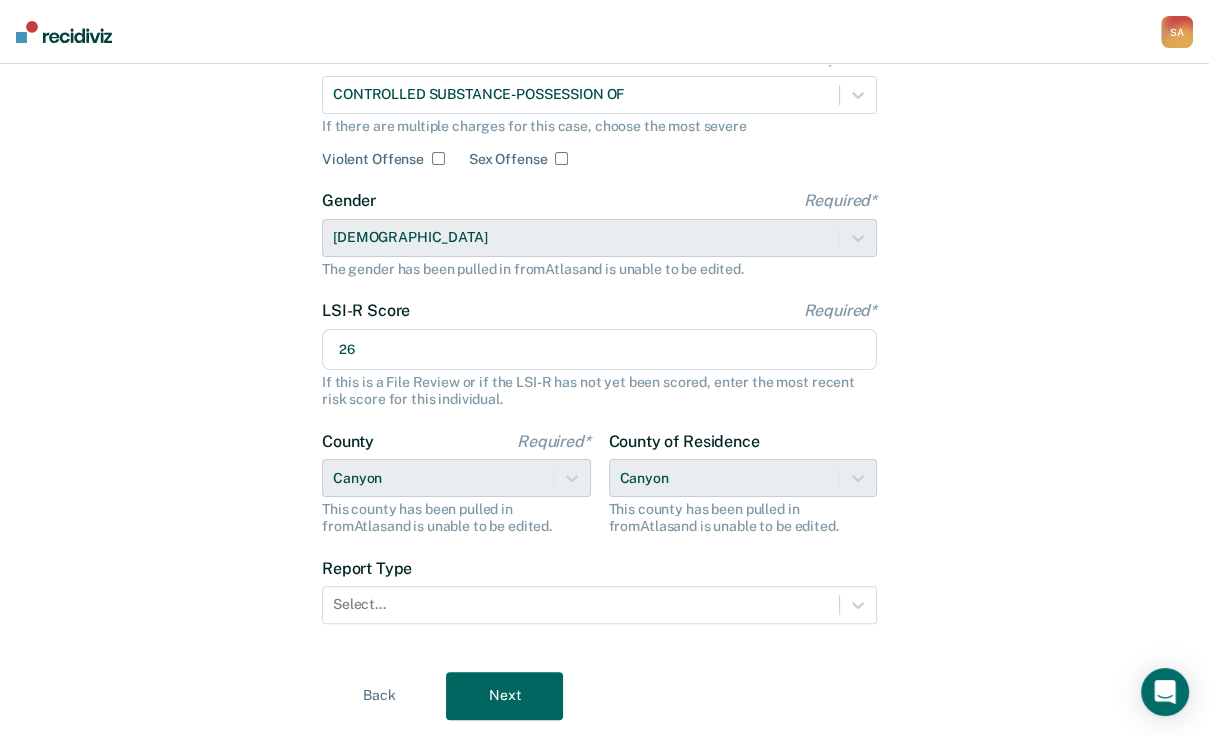 scroll, scrollTop: 333, scrollLeft: 0, axis: vertical 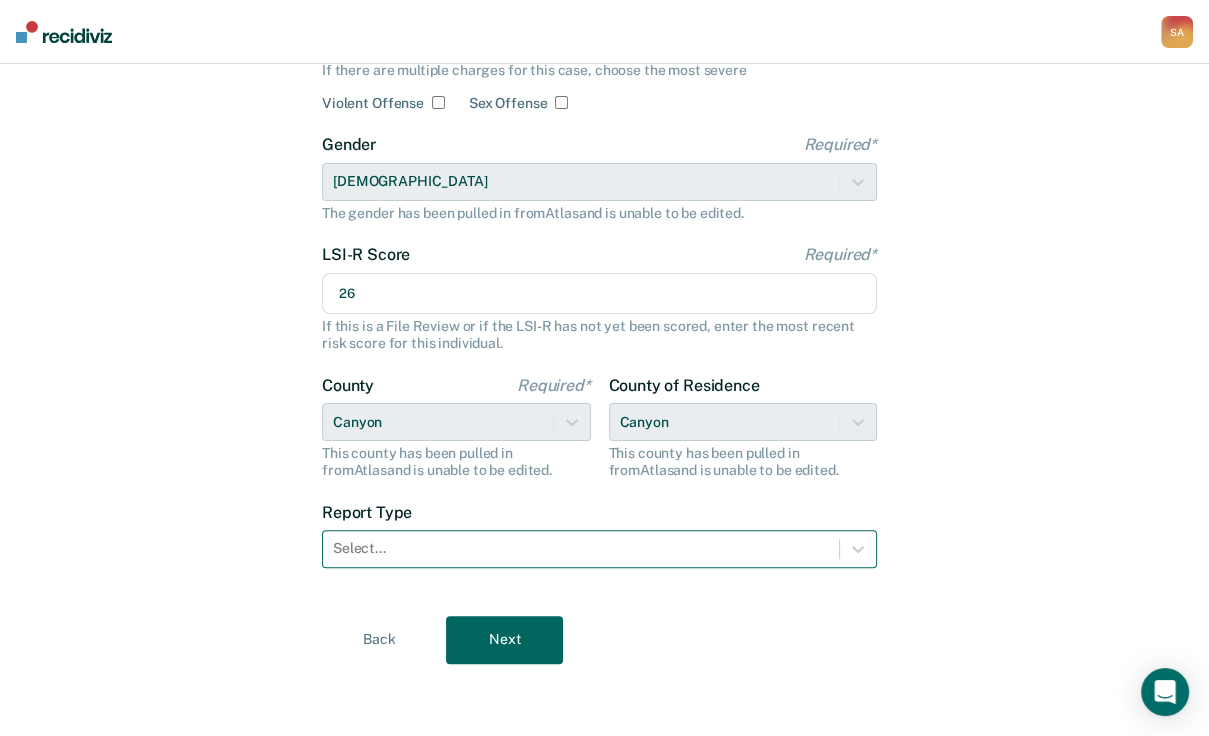 click at bounding box center (581, 548) 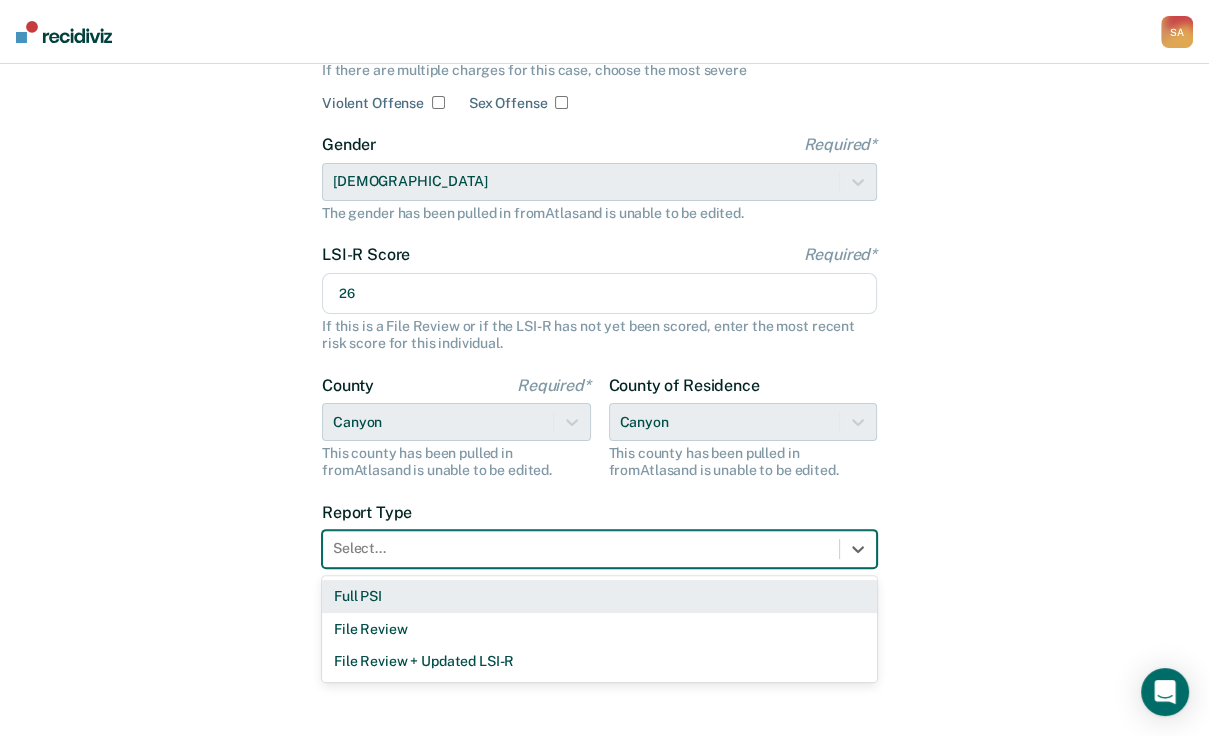 click on "Full PSI" at bounding box center [599, 596] 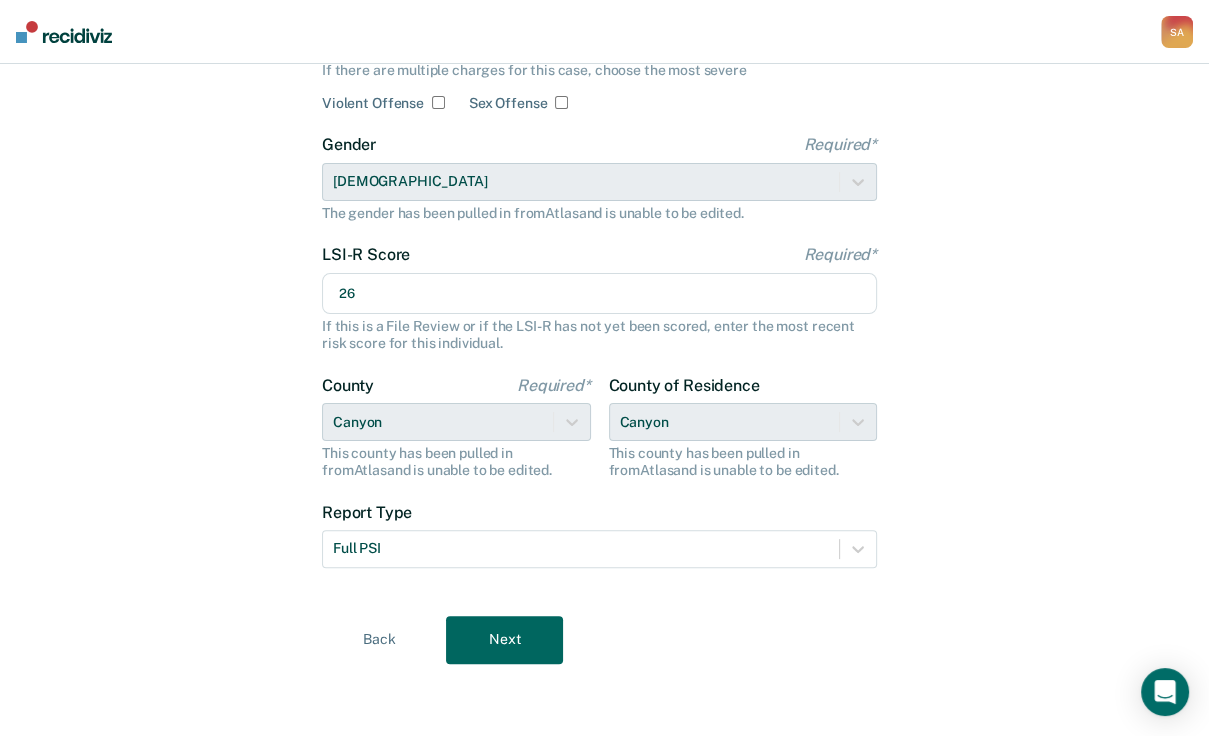 click on "Next" at bounding box center [504, 640] 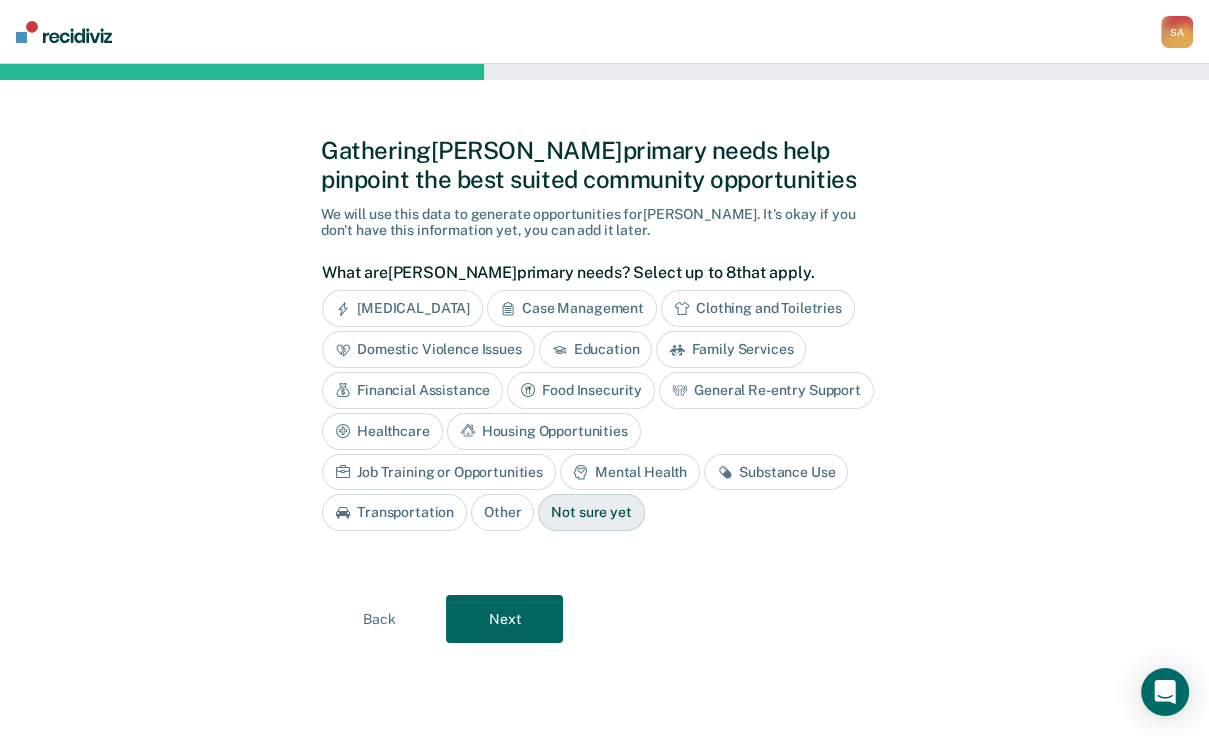 click on "Substance Use" at bounding box center [776, 472] 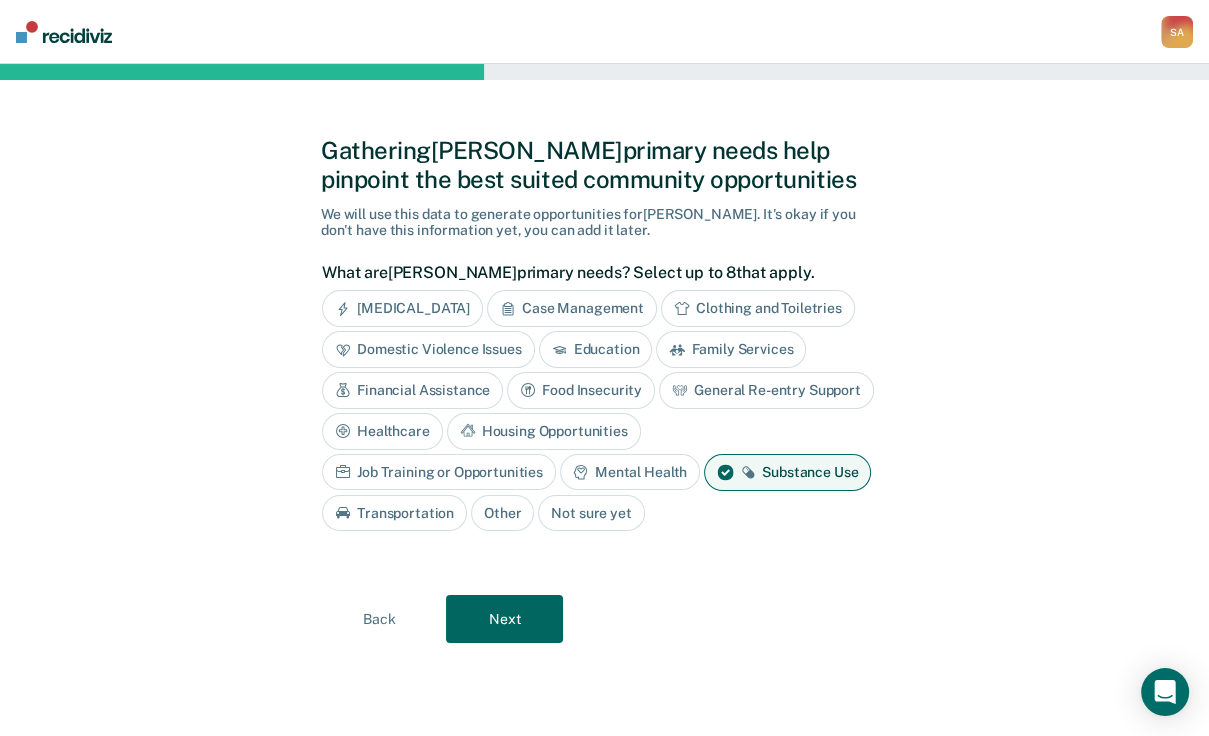 click on "Other" at bounding box center [502, 513] 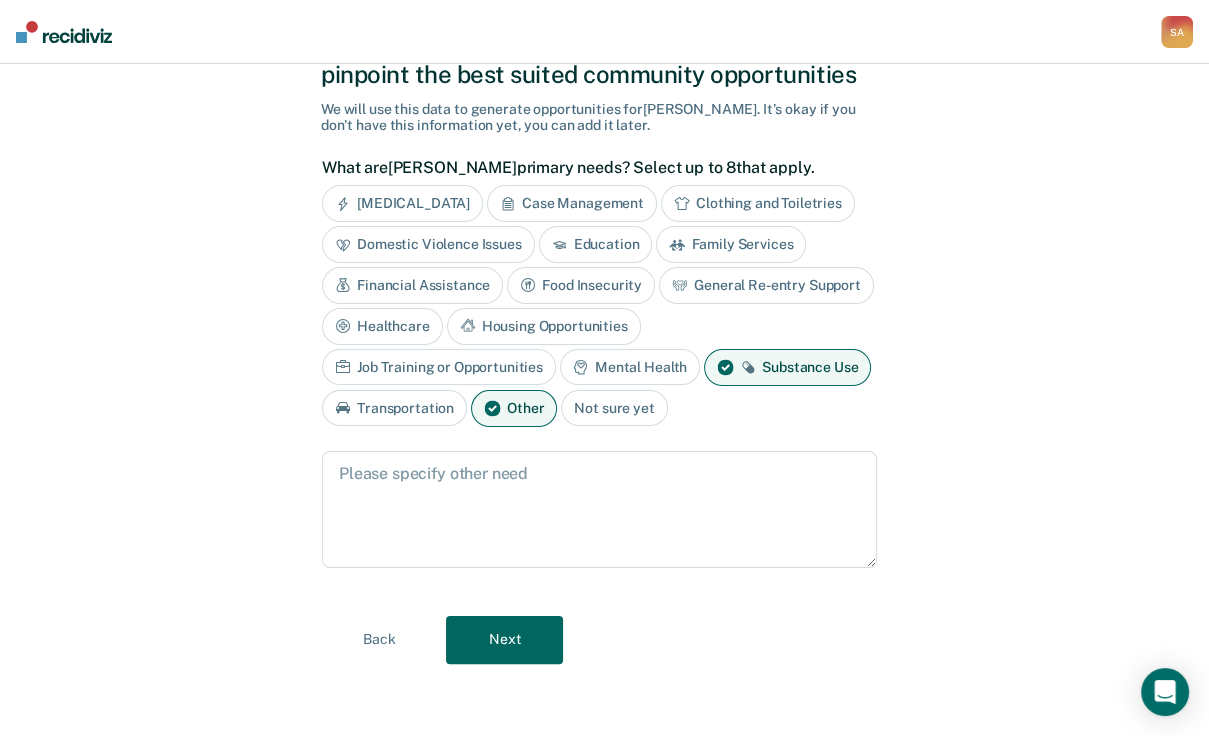 click on "Mental Health" at bounding box center [630, 367] 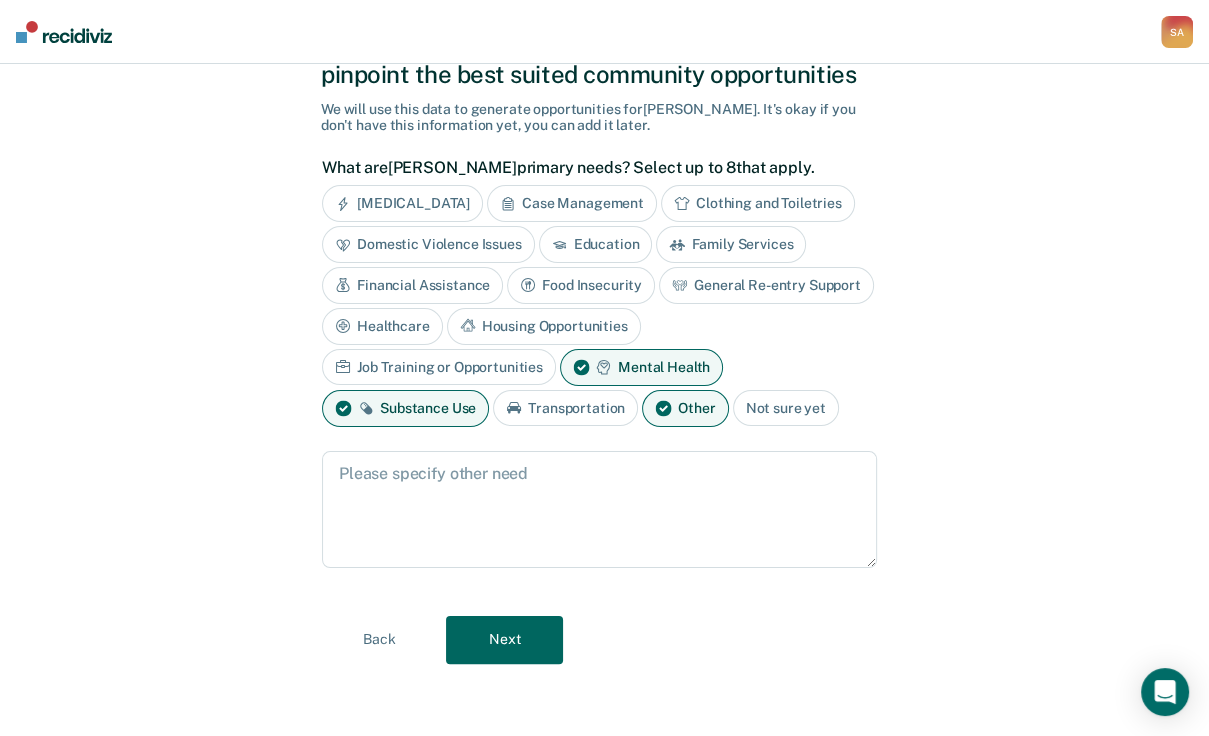scroll, scrollTop: 296, scrollLeft: 0, axis: vertical 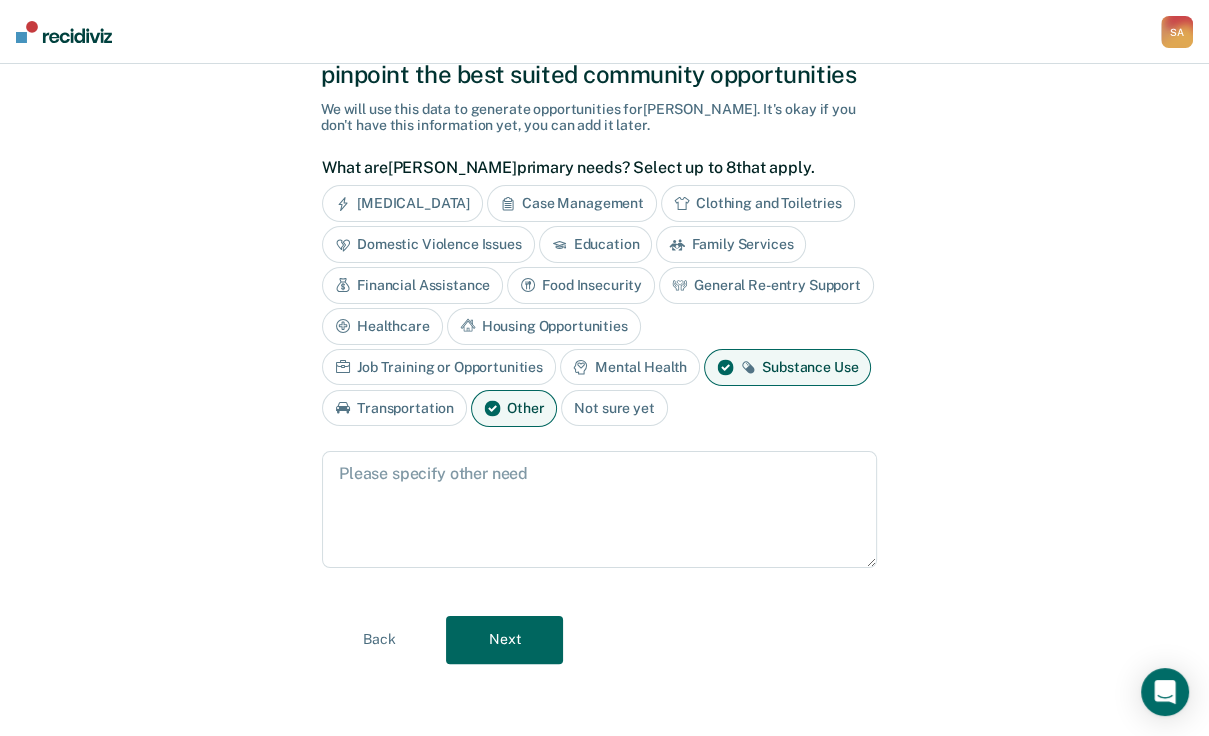 click on "General Re-entry Support" at bounding box center (766, 285) 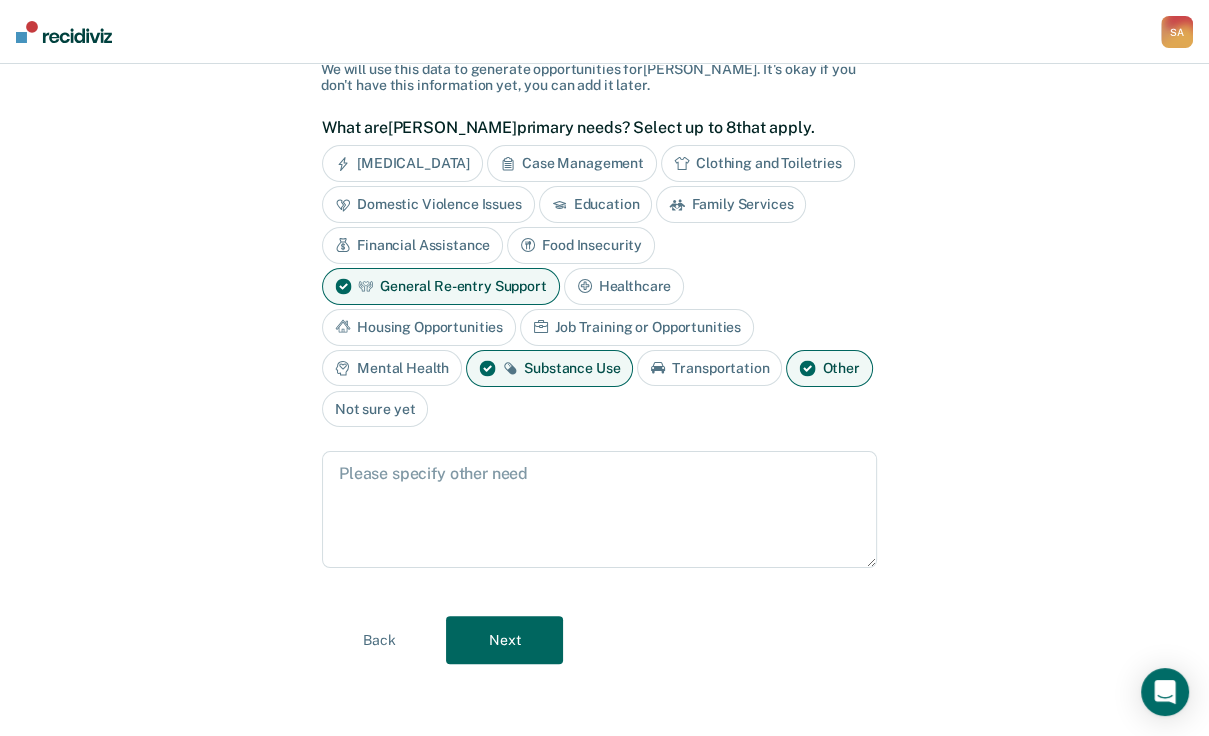 click on "Next" at bounding box center (504, 640) 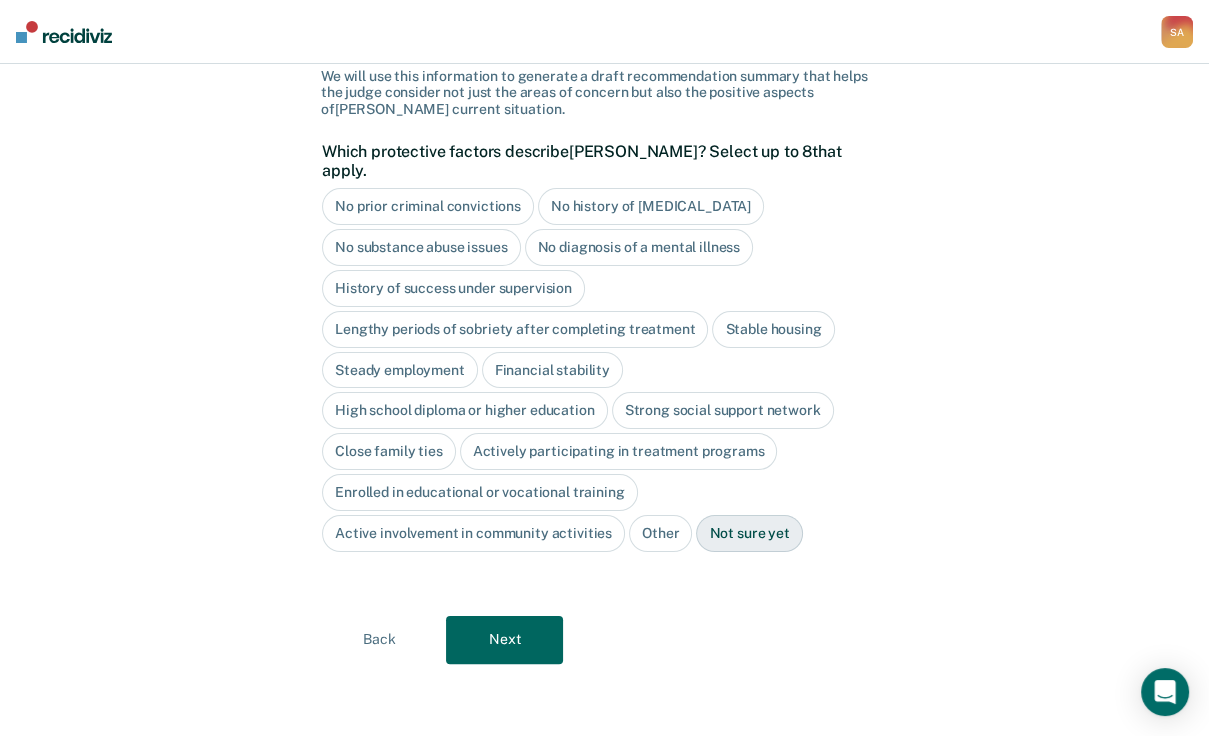 scroll, scrollTop: 233, scrollLeft: 0, axis: vertical 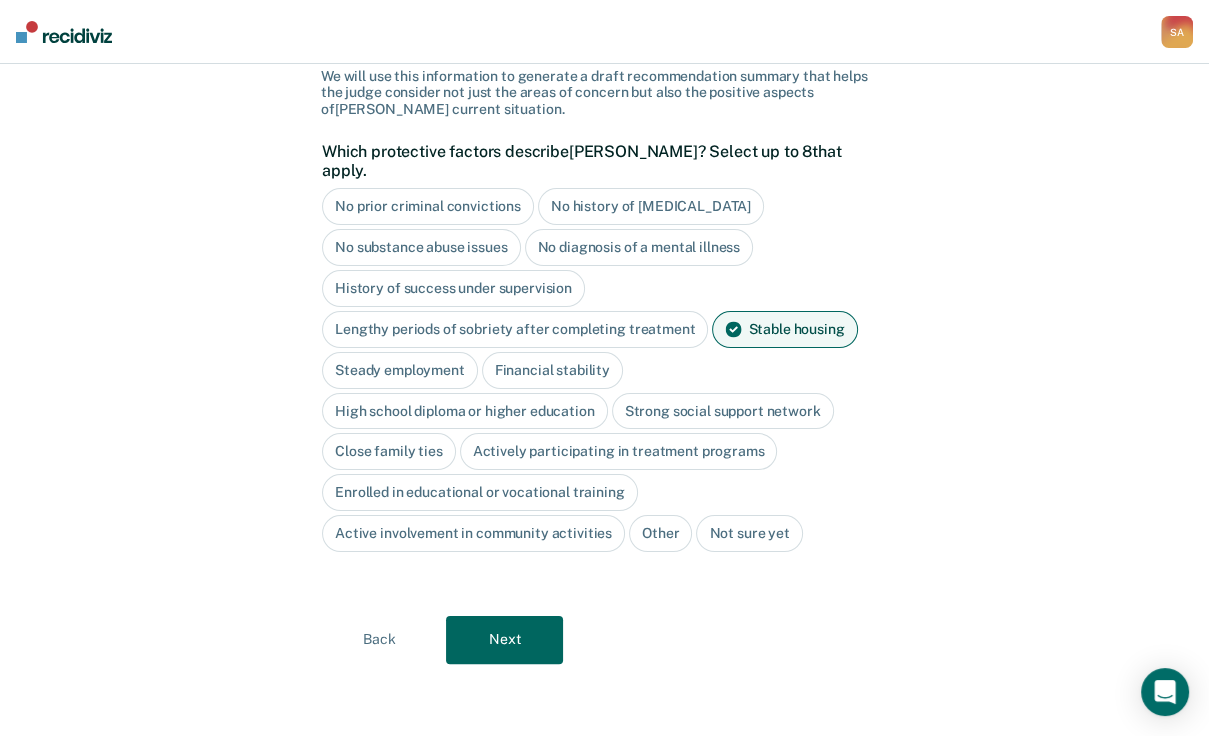 click on "Back" at bounding box center [379, 640] 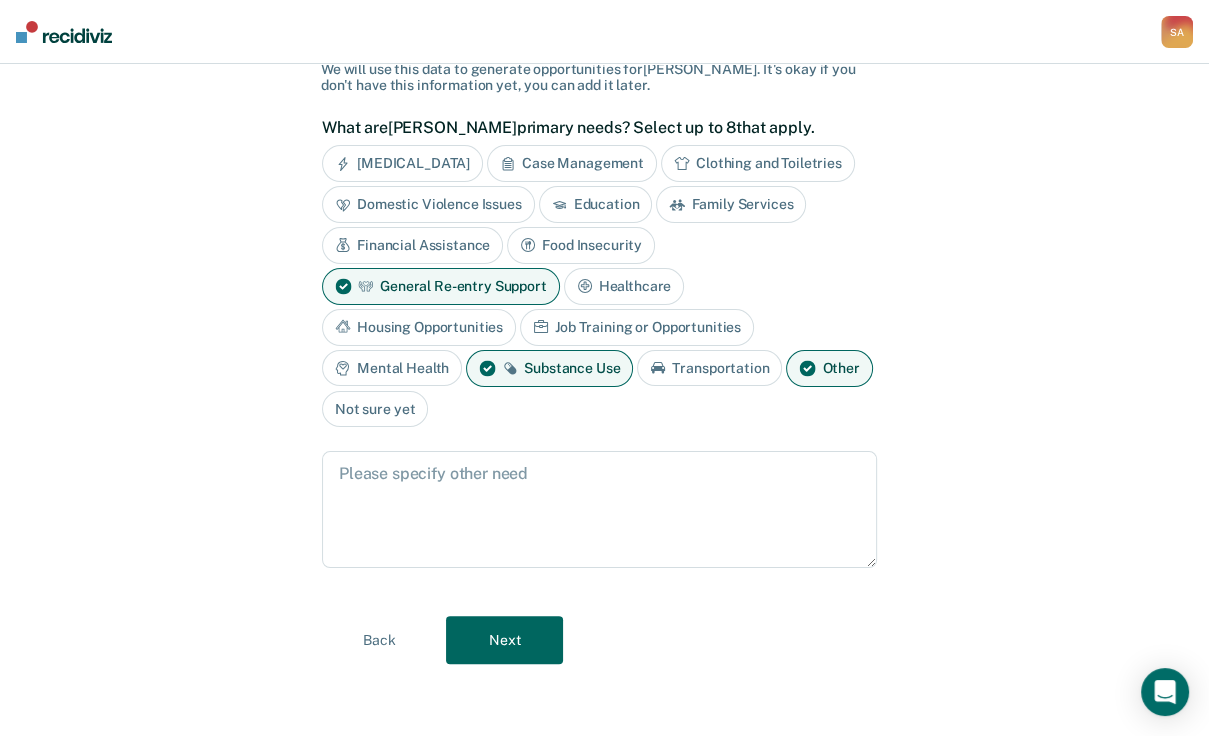 click on "Job Training or Opportunities" at bounding box center [637, 327] 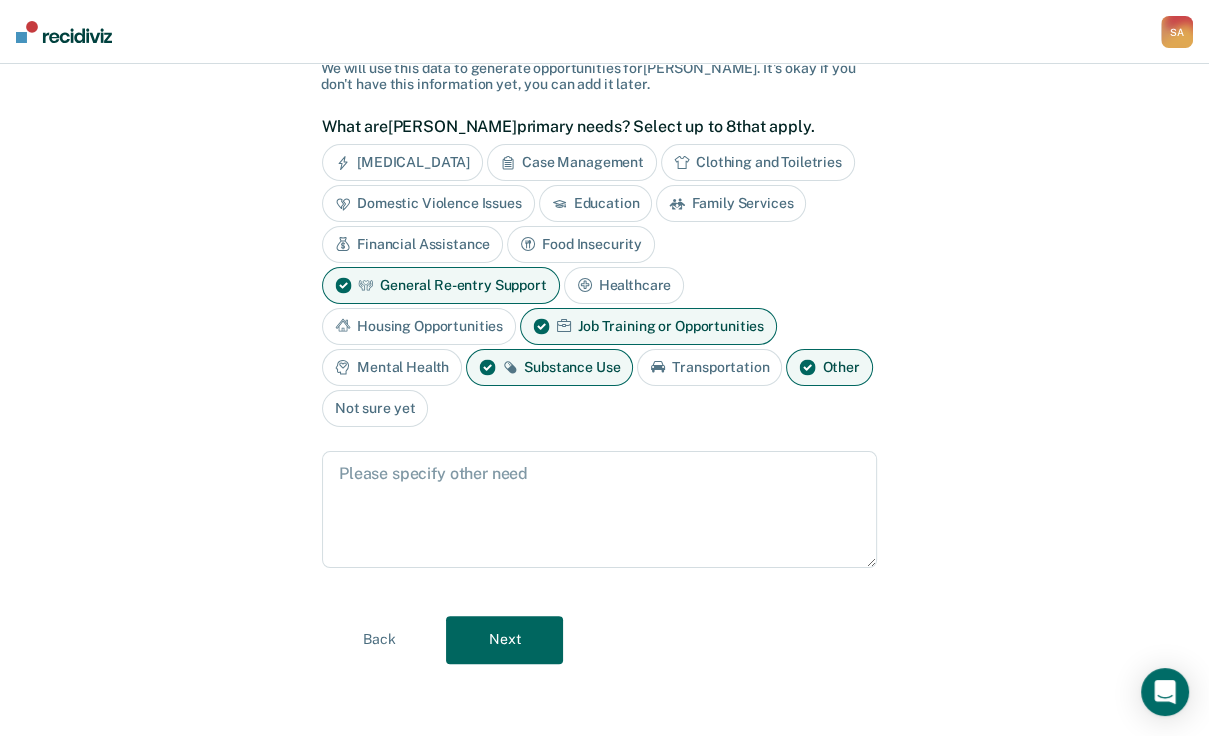 click on "Next" at bounding box center (504, 640) 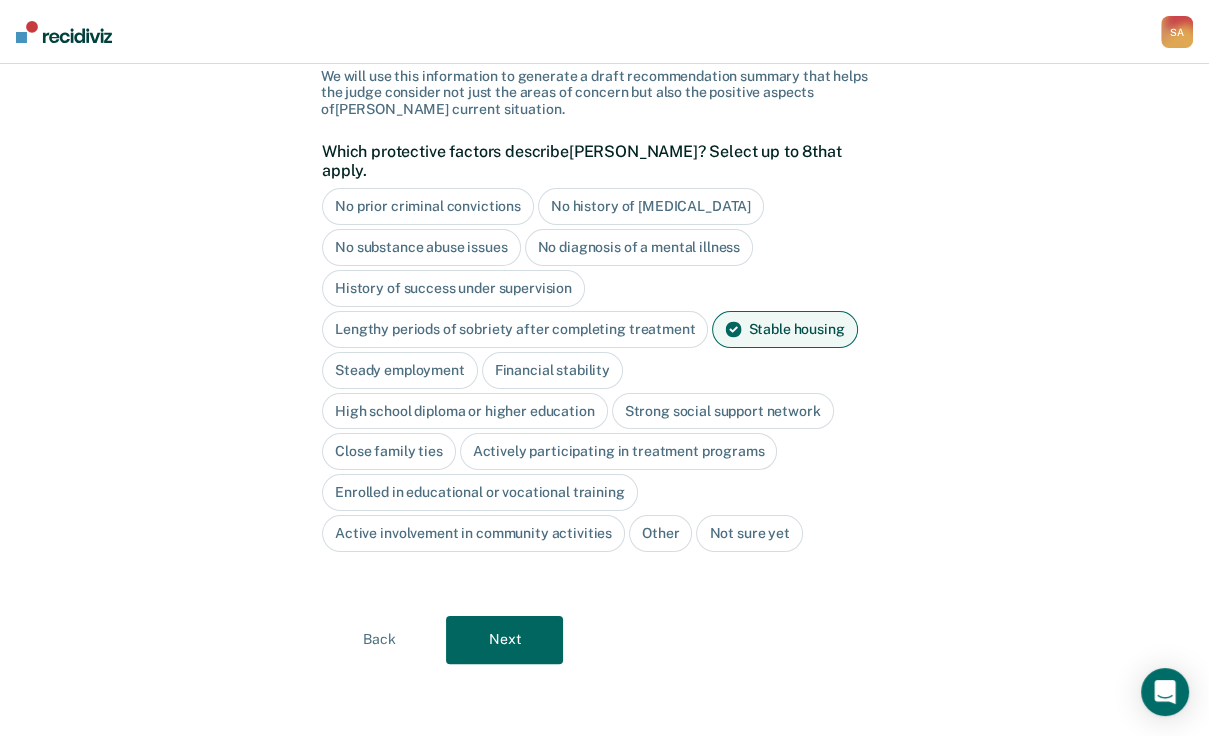 click on "Next" at bounding box center (504, 640) 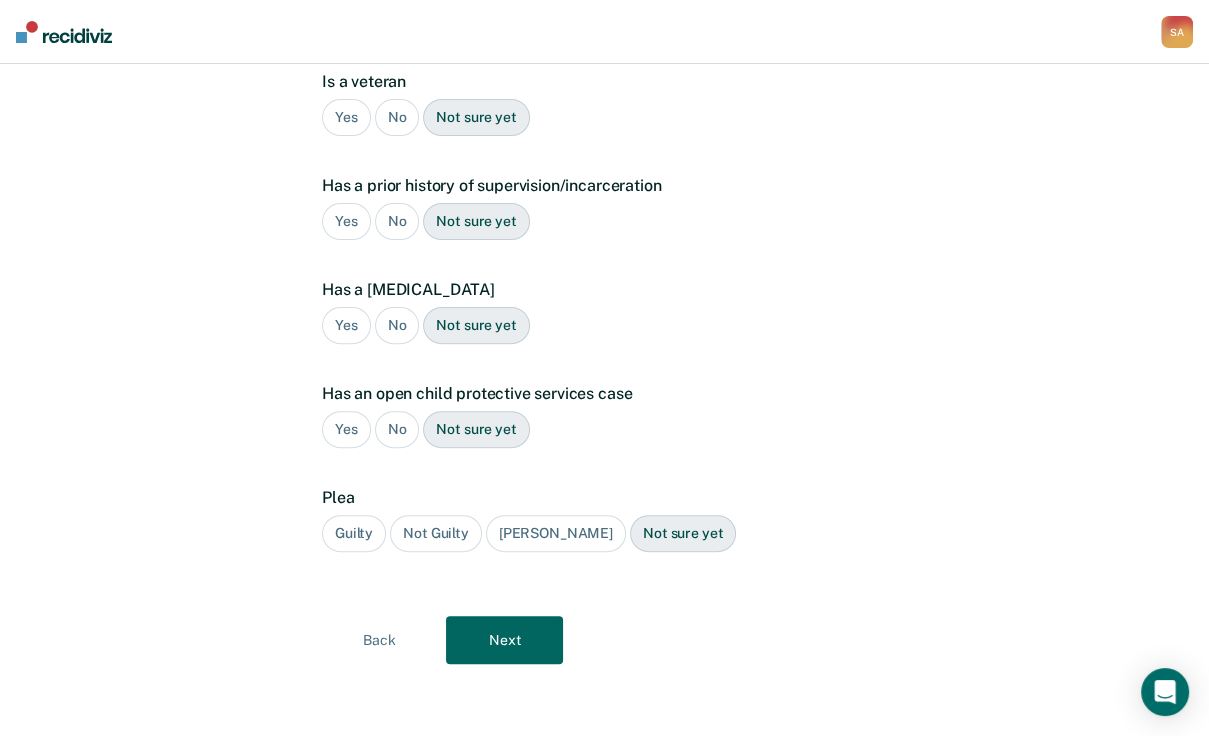 click on "Back" at bounding box center (379, 640) 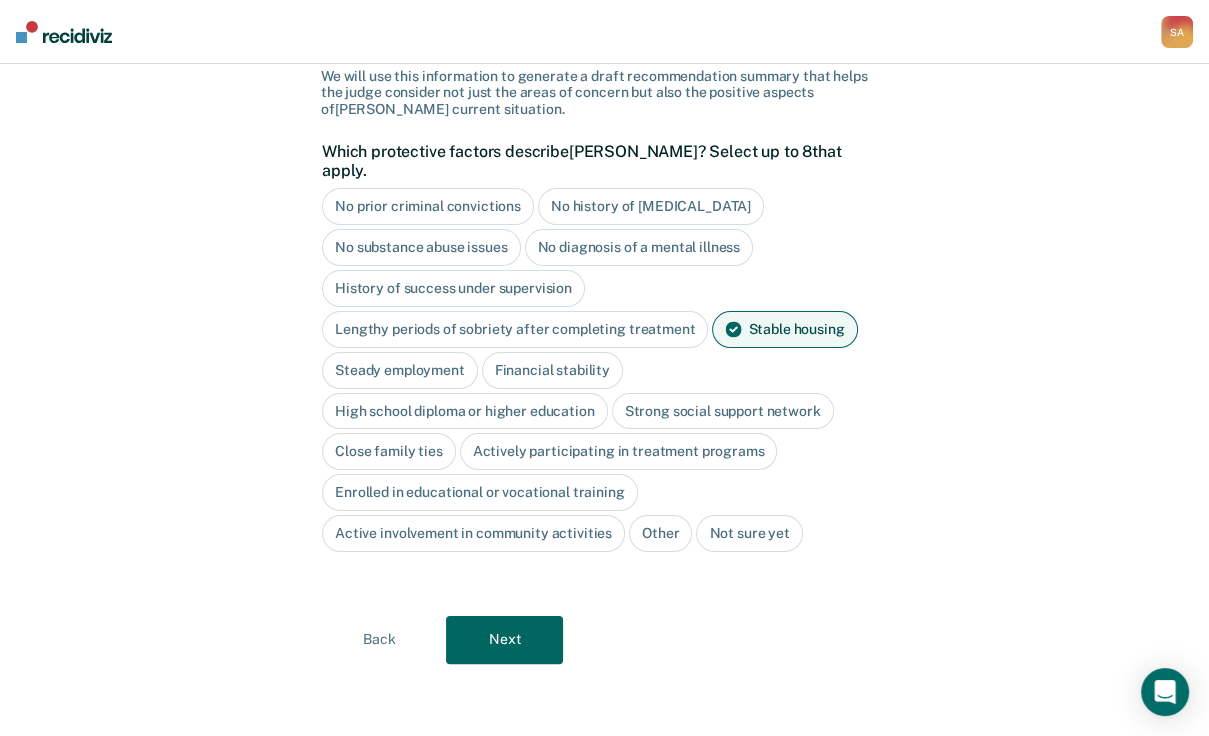 scroll, scrollTop: 153, scrollLeft: 0, axis: vertical 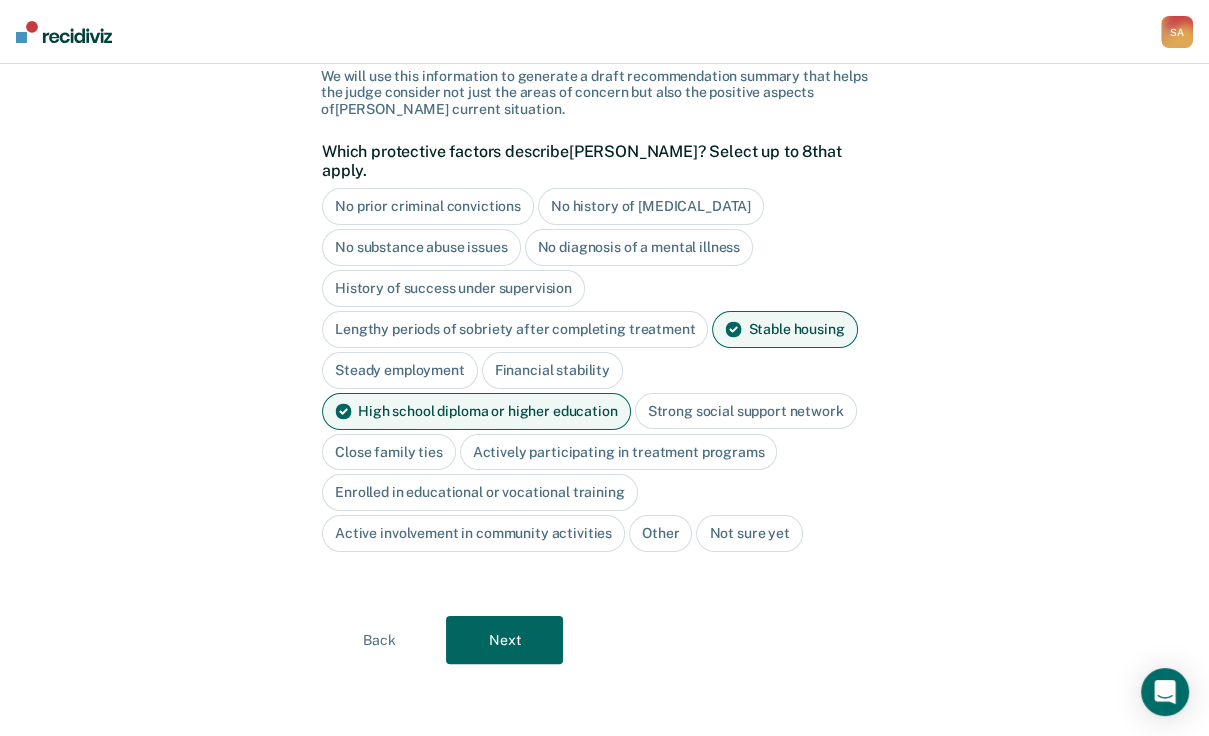 click on "Strong social support network" at bounding box center [746, 411] 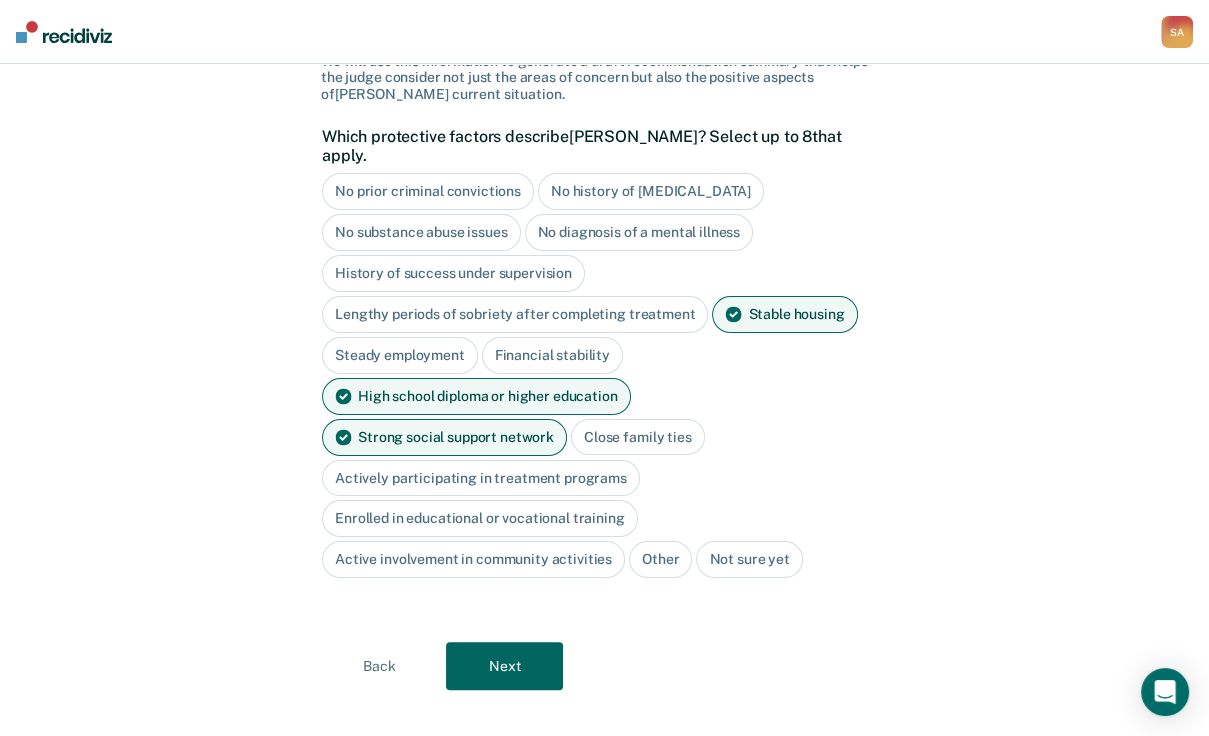 click on "Close family ties" at bounding box center (638, 437) 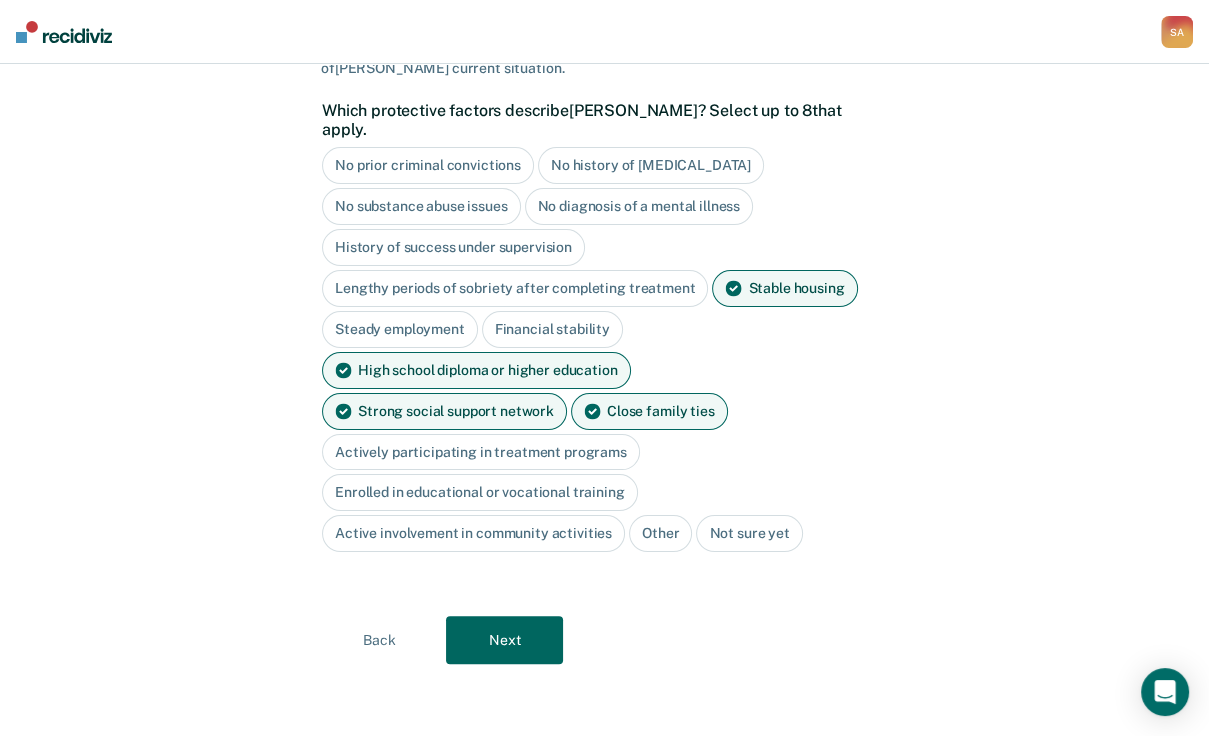 click on "Next" at bounding box center [504, 640] 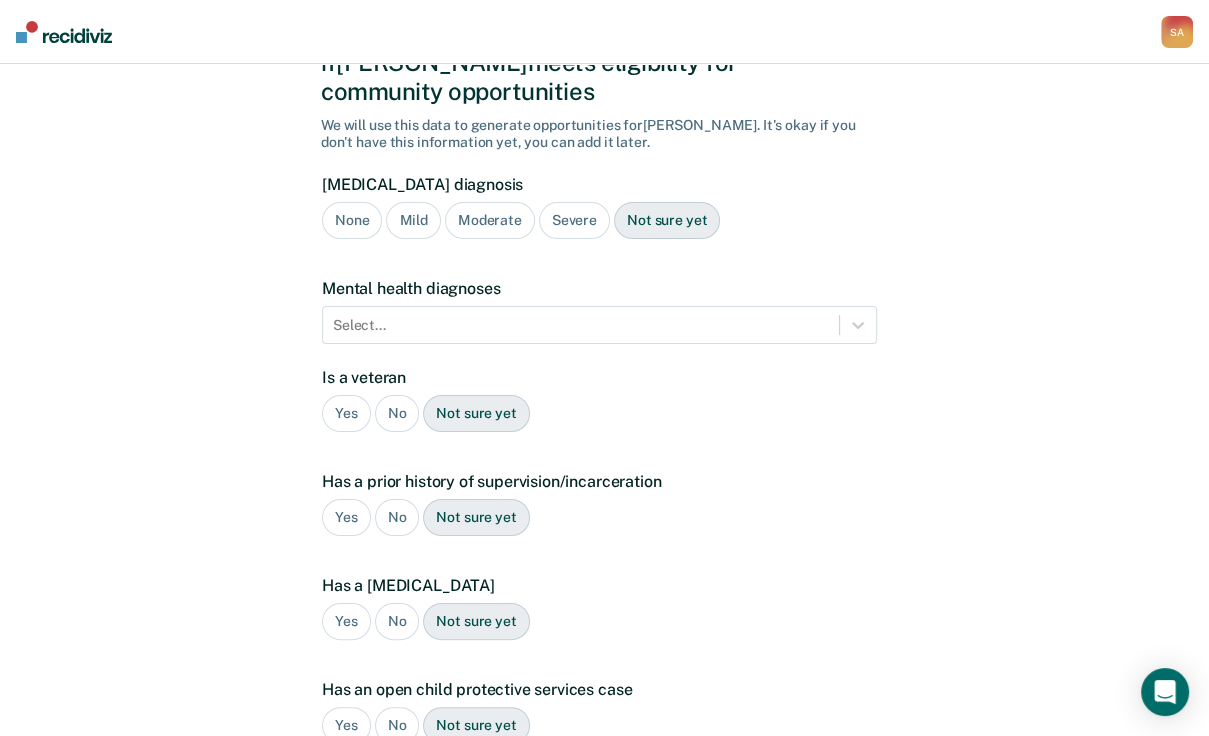 scroll, scrollTop: 116, scrollLeft: 0, axis: vertical 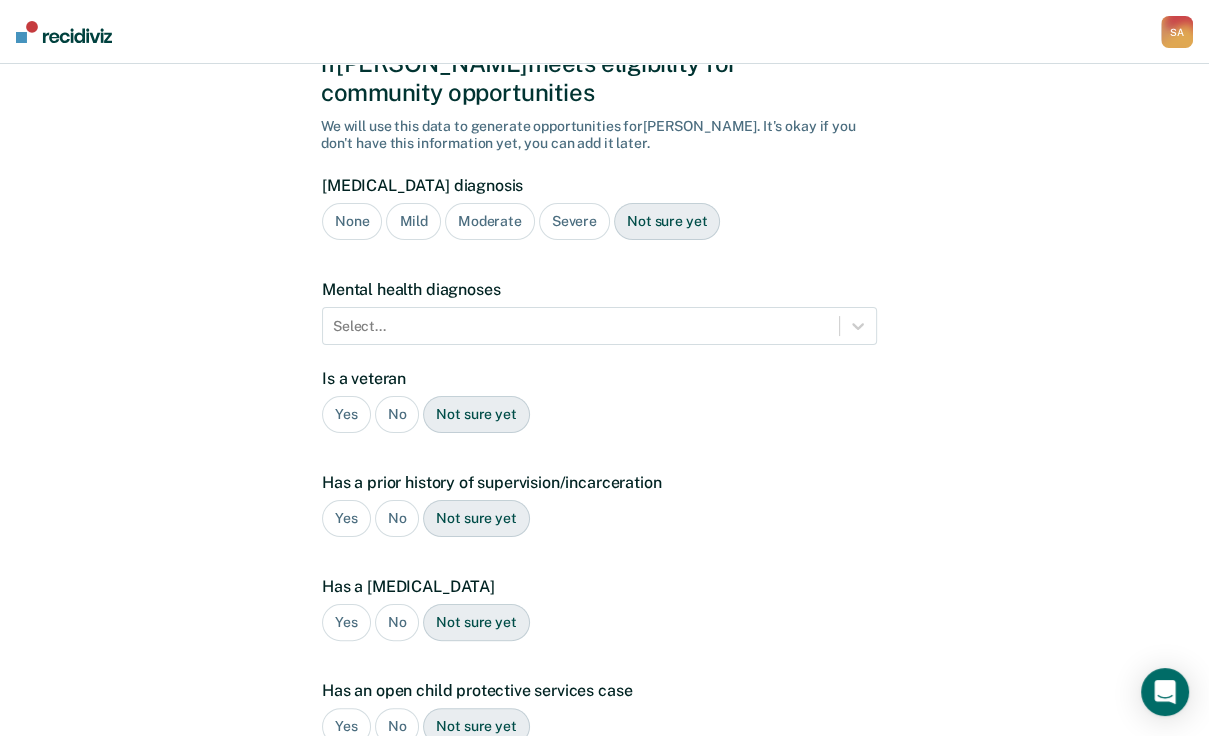 click on "Severe" at bounding box center [574, 221] 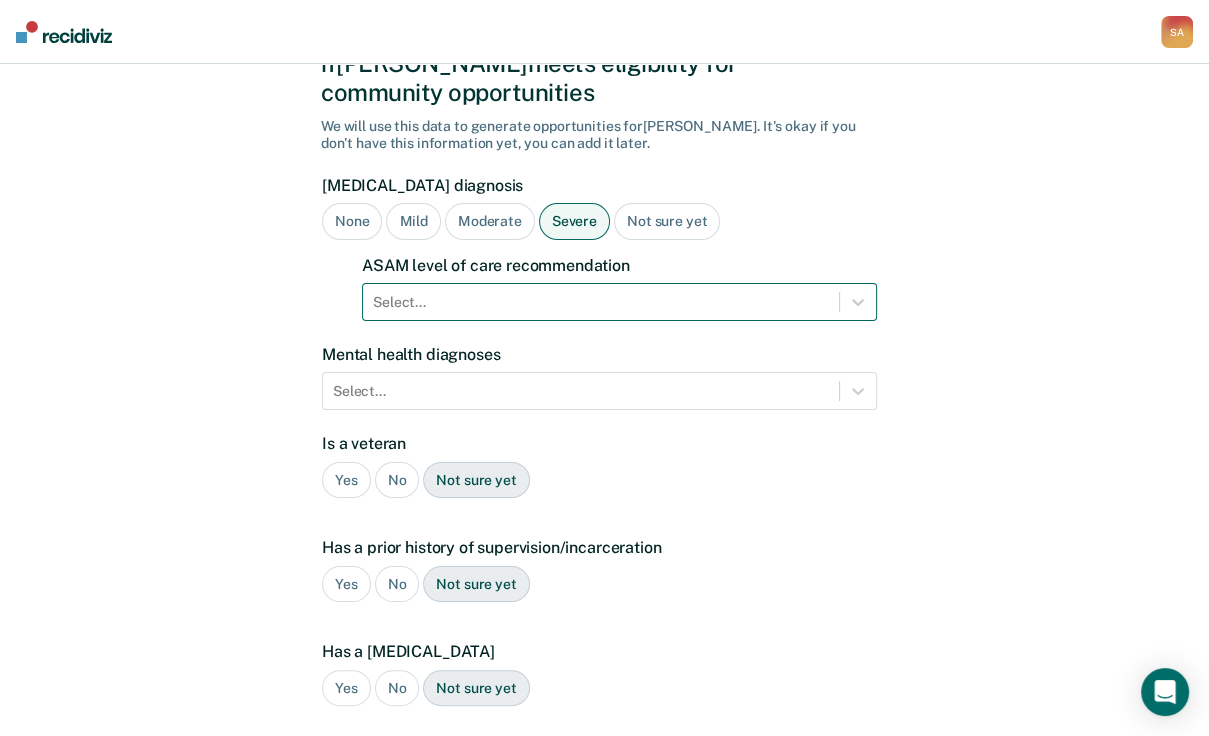 click at bounding box center [601, 302] 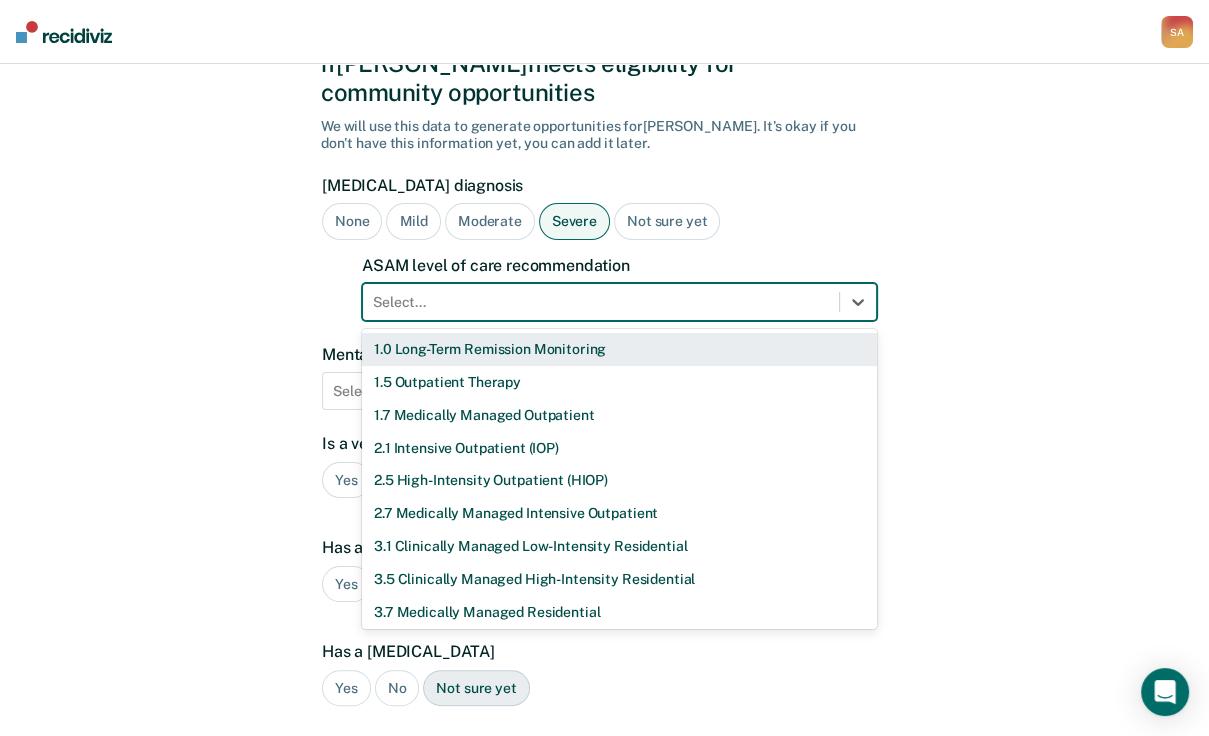 click on "1.0 Long-Term Remission Monitoring" at bounding box center [619, 349] 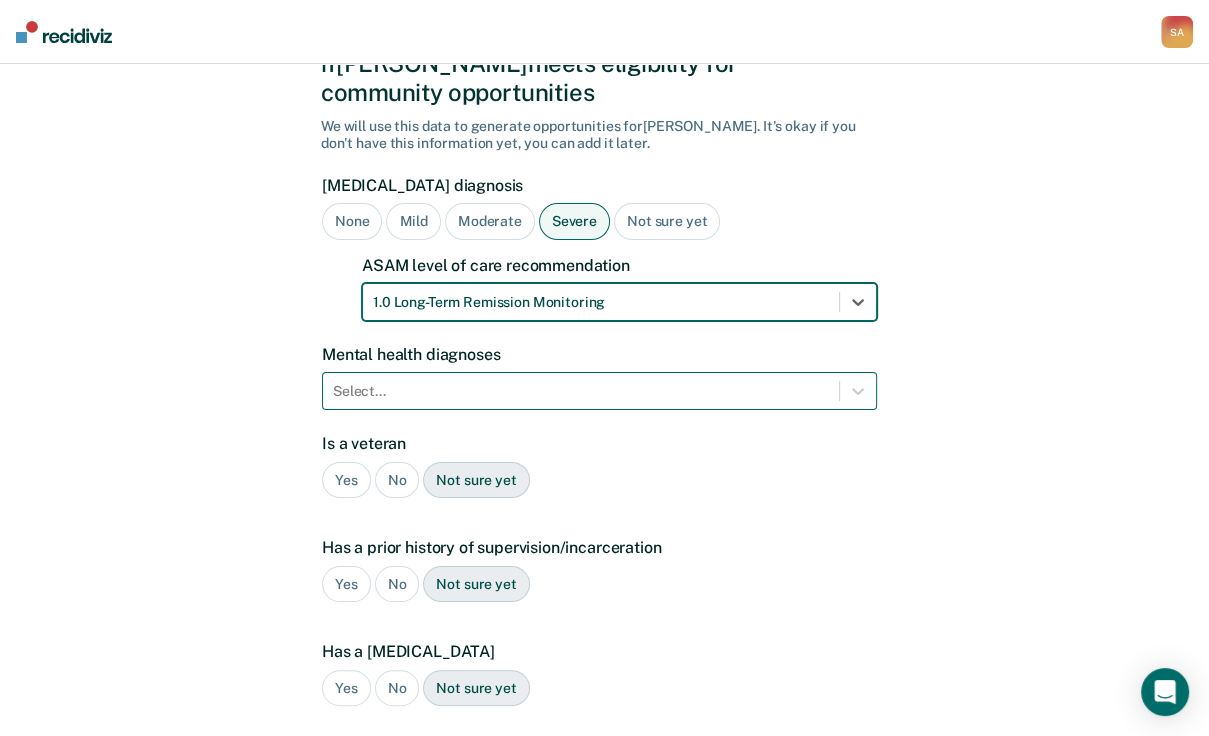 scroll, scrollTop: 170, scrollLeft: 0, axis: vertical 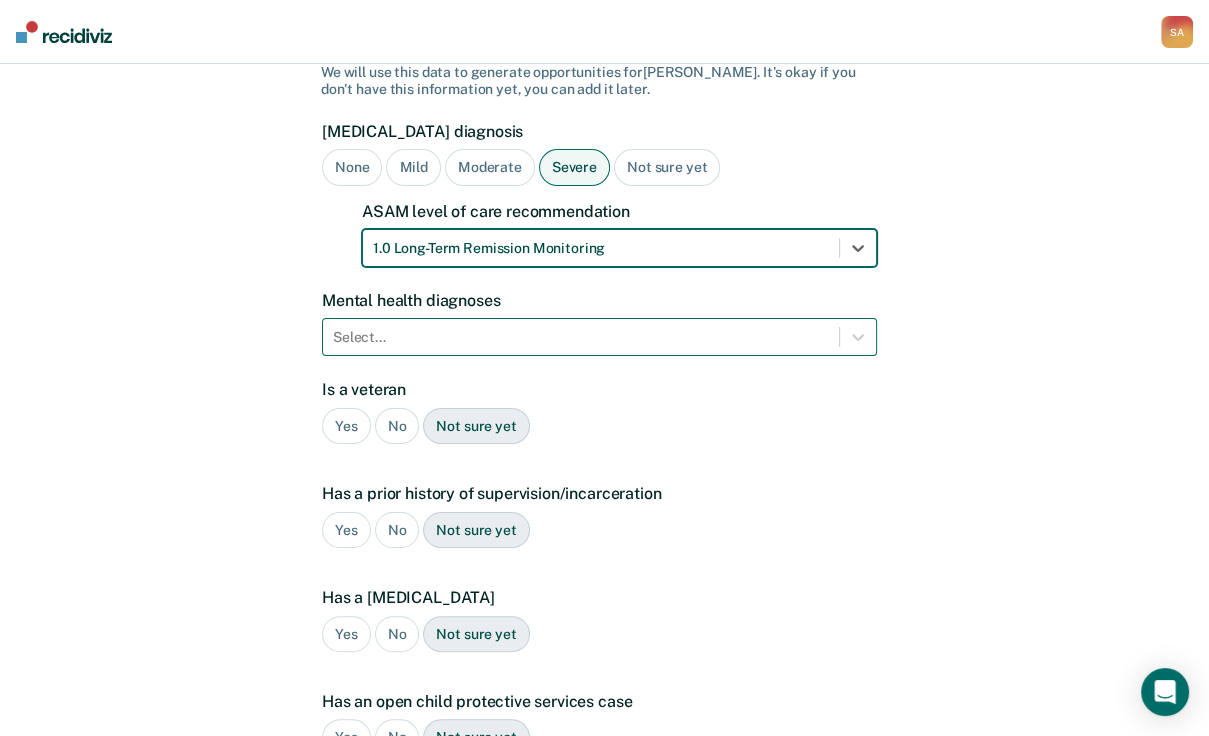 click on "Select..." at bounding box center [599, 337] 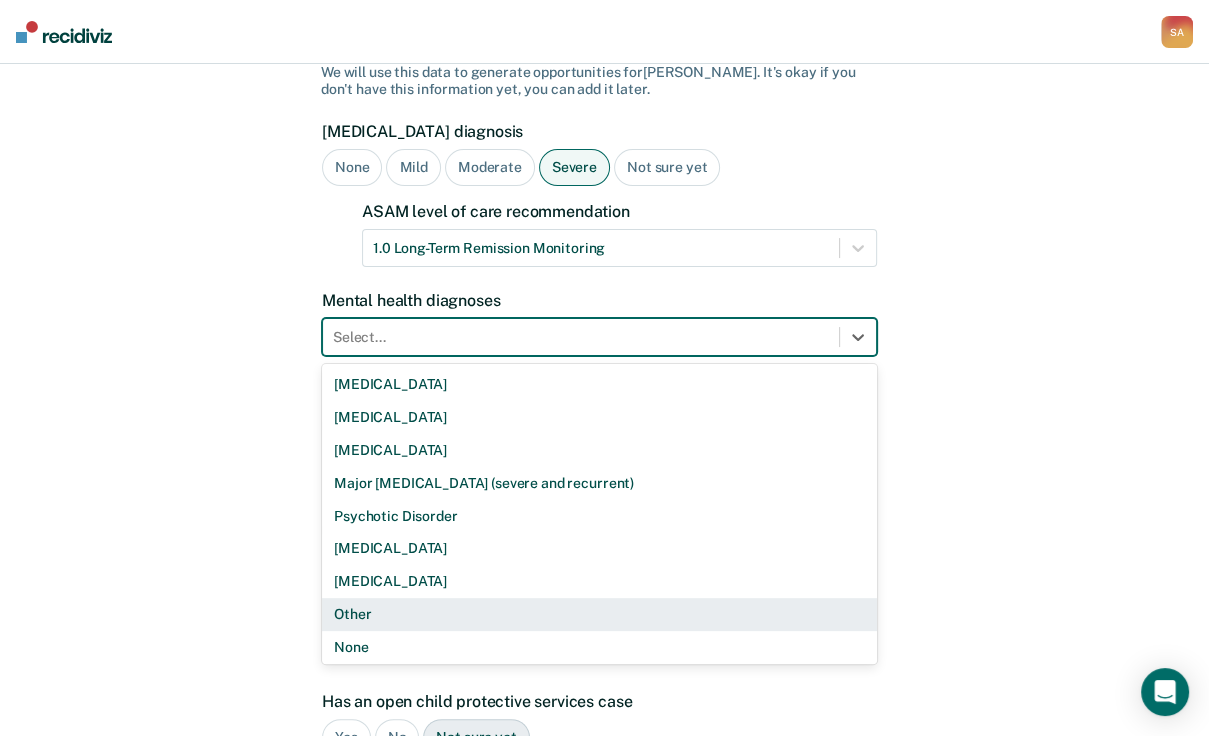 scroll, scrollTop: 40, scrollLeft: 0, axis: vertical 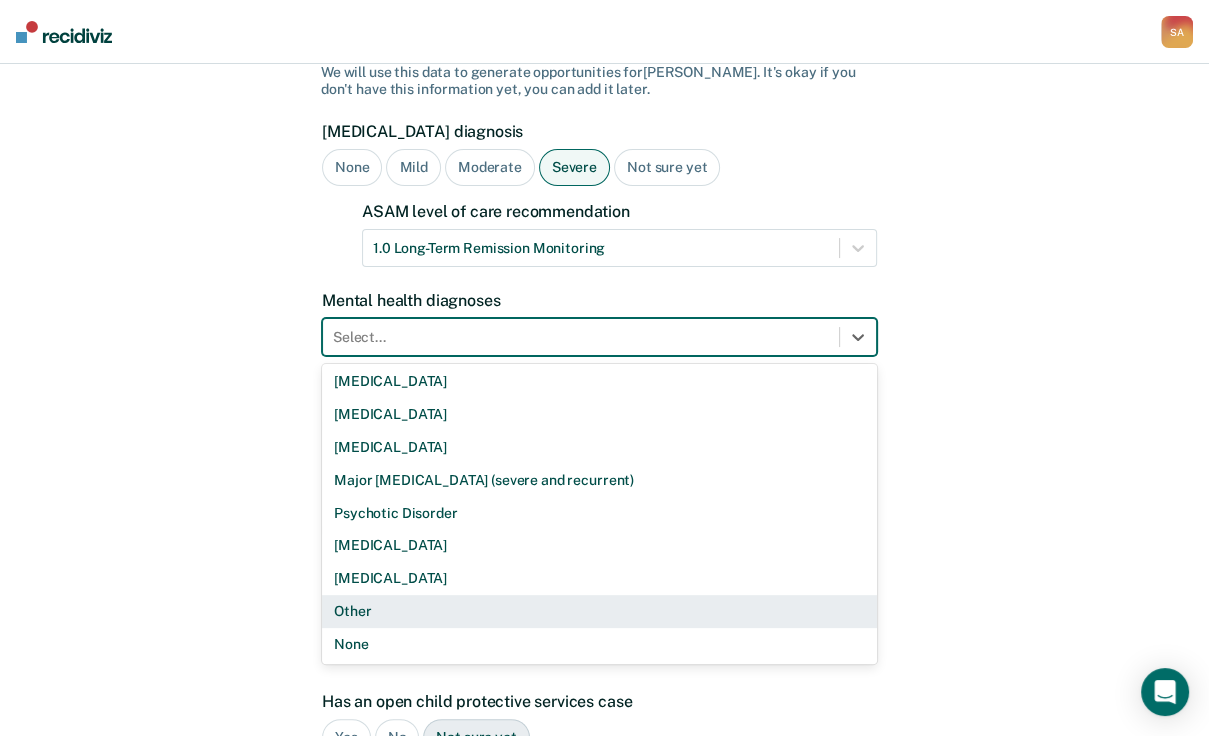 click on "Other" at bounding box center [599, 611] 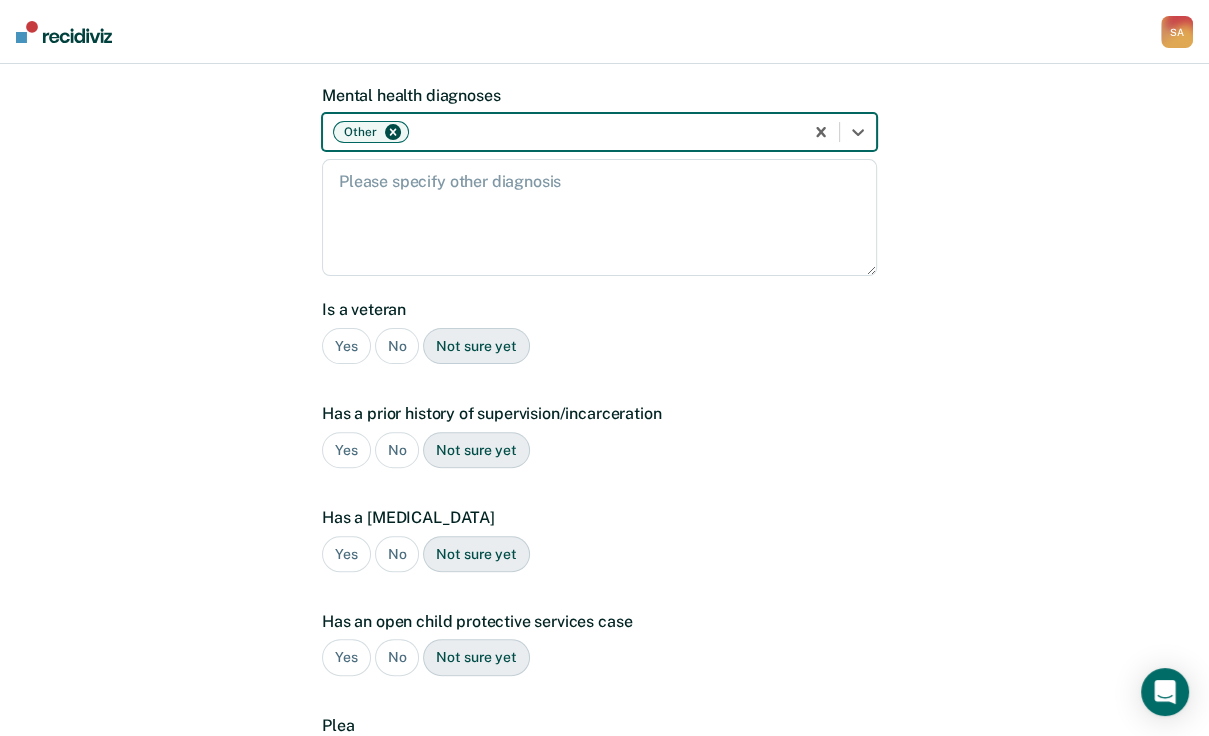 scroll, scrollTop: 410, scrollLeft: 0, axis: vertical 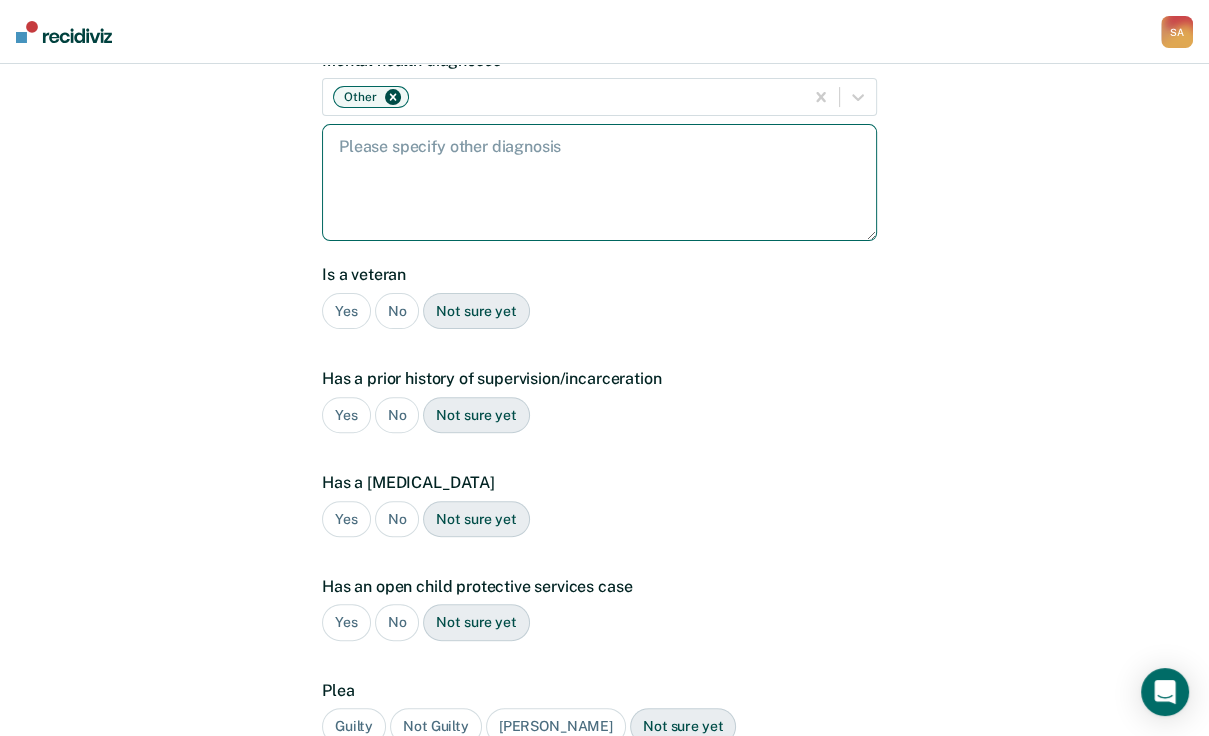 click at bounding box center [599, 182] 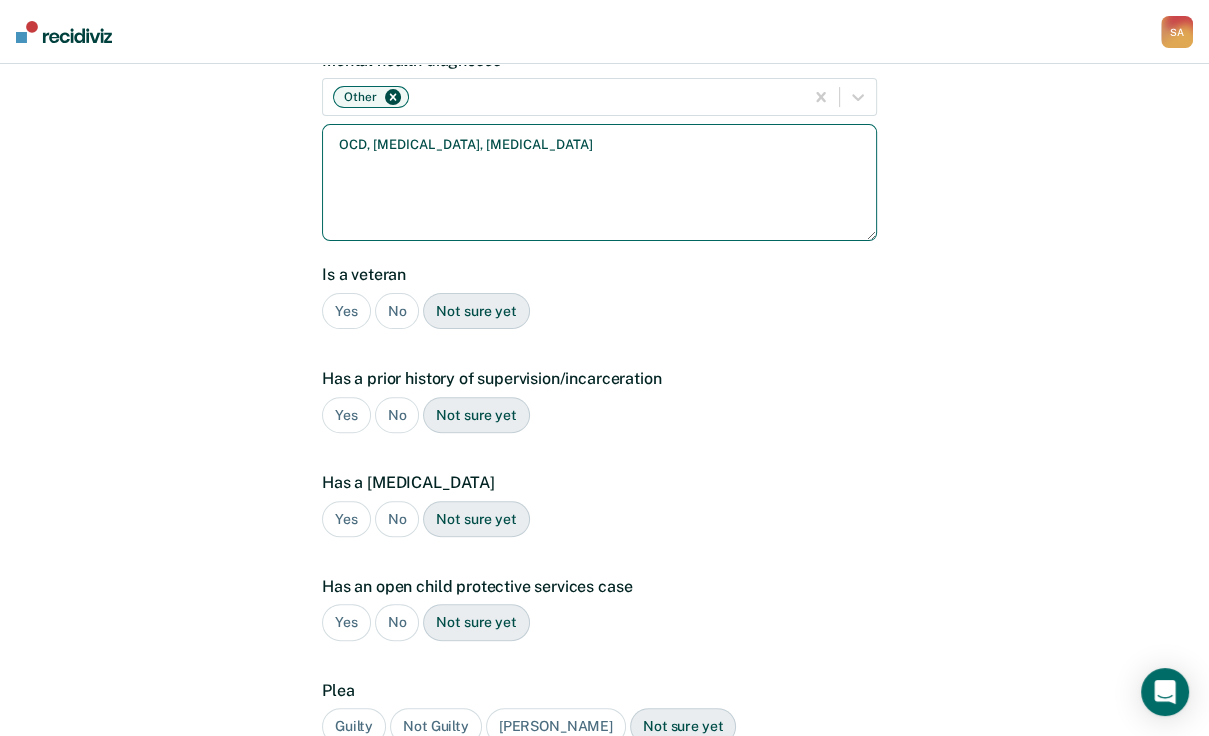 type on "OCD, [MEDICAL_DATA], [MEDICAL_DATA]" 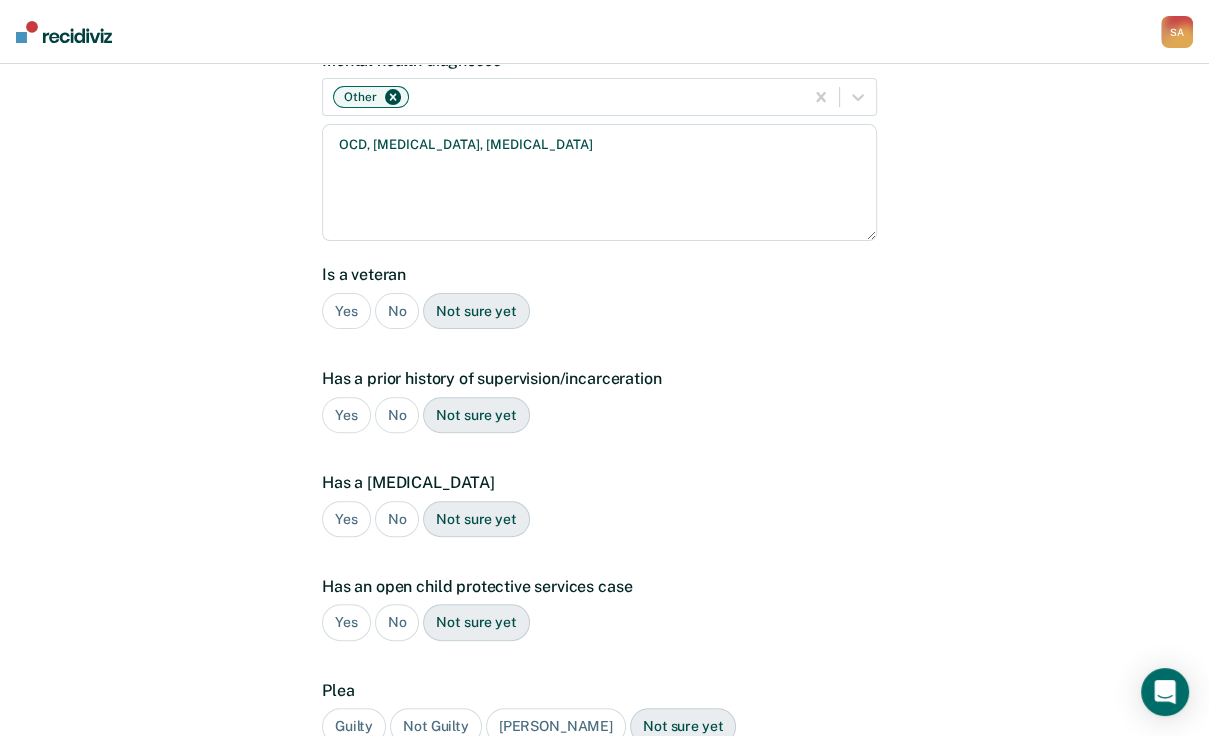 drag, startPoint x: 407, startPoint y: 382, endPoint x: 353, endPoint y: 442, distance: 80.72174 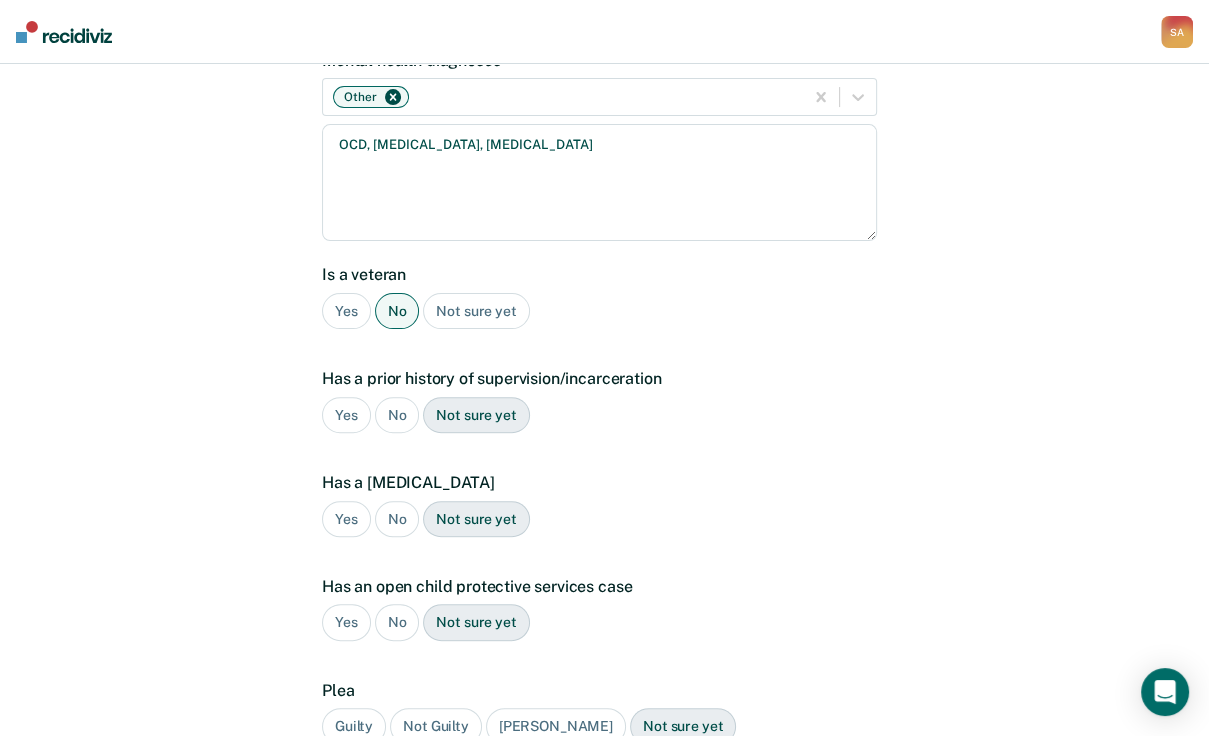 click on "Yes" at bounding box center (346, 415) 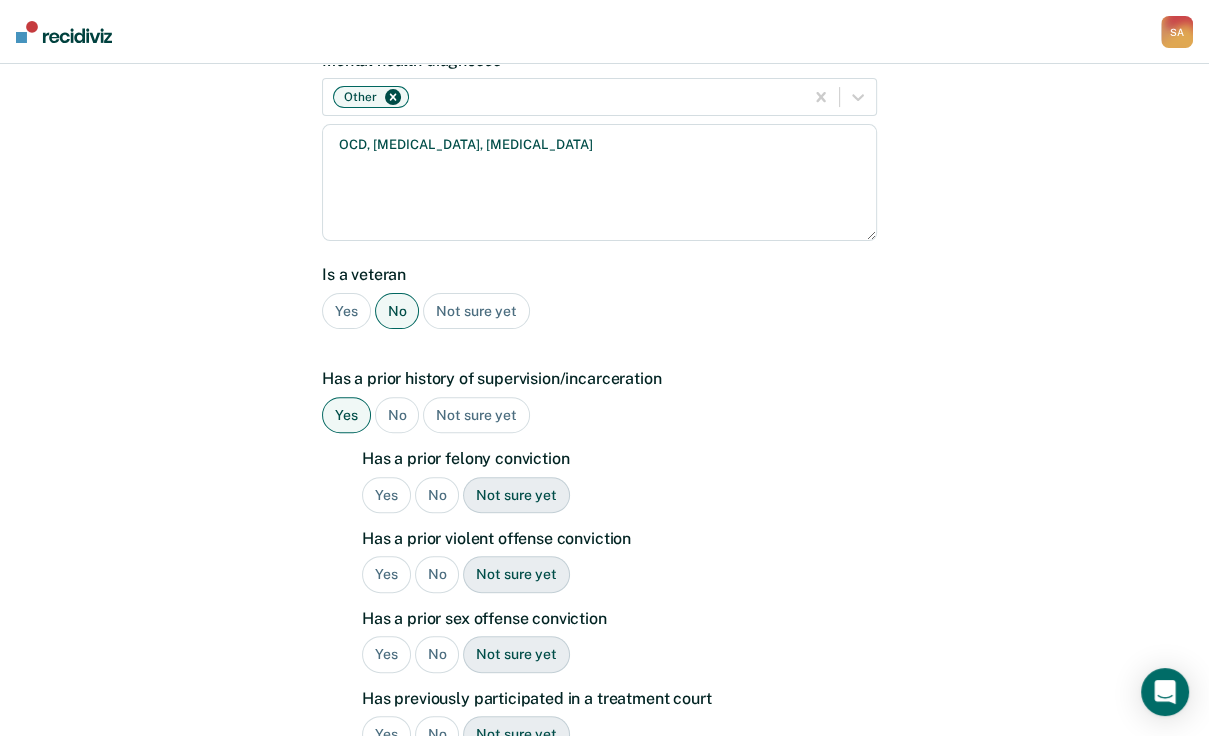 click on "No" at bounding box center [437, 495] 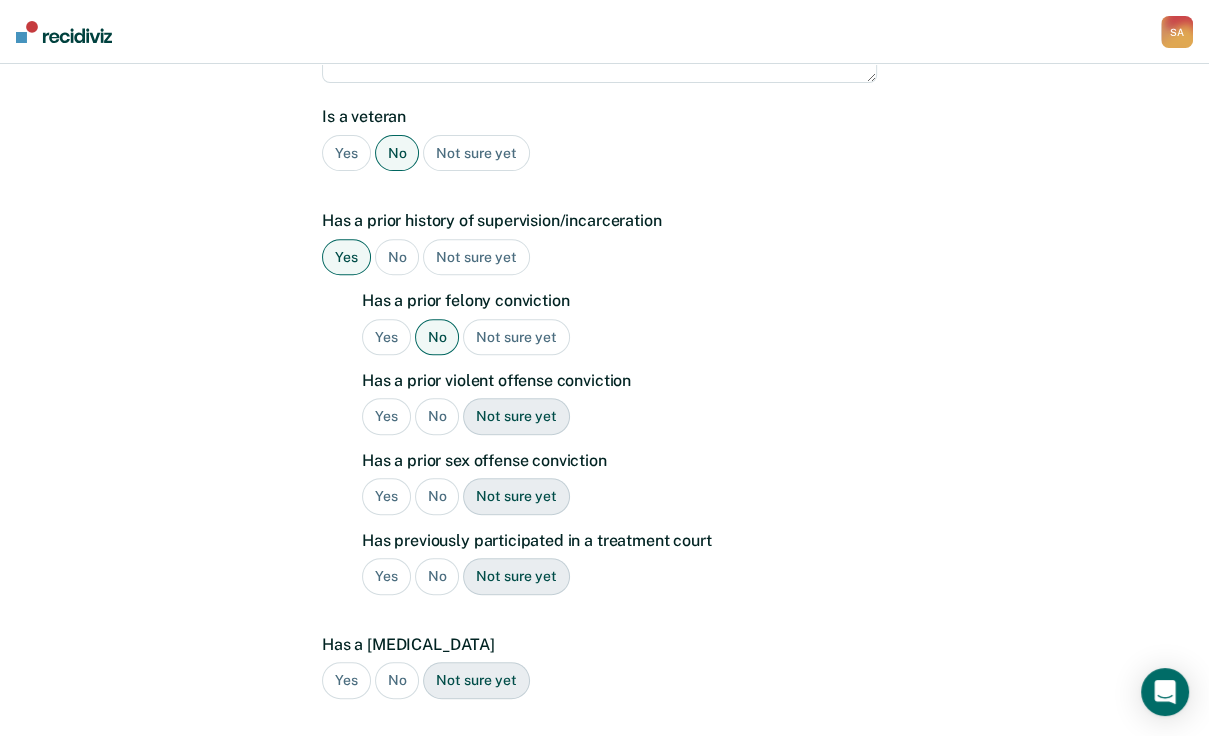scroll, scrollTop: 570, scrollLeft: 0, axis: vertical 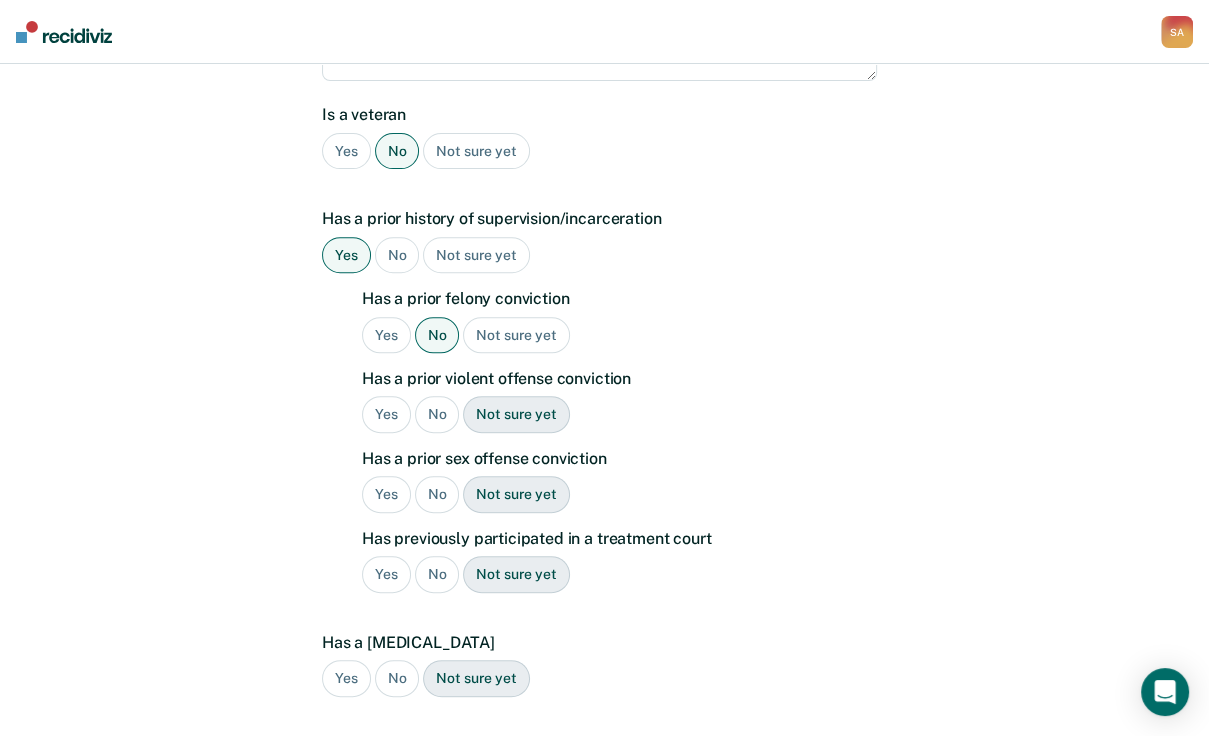 click on "No" at bounding box center [437, 414] 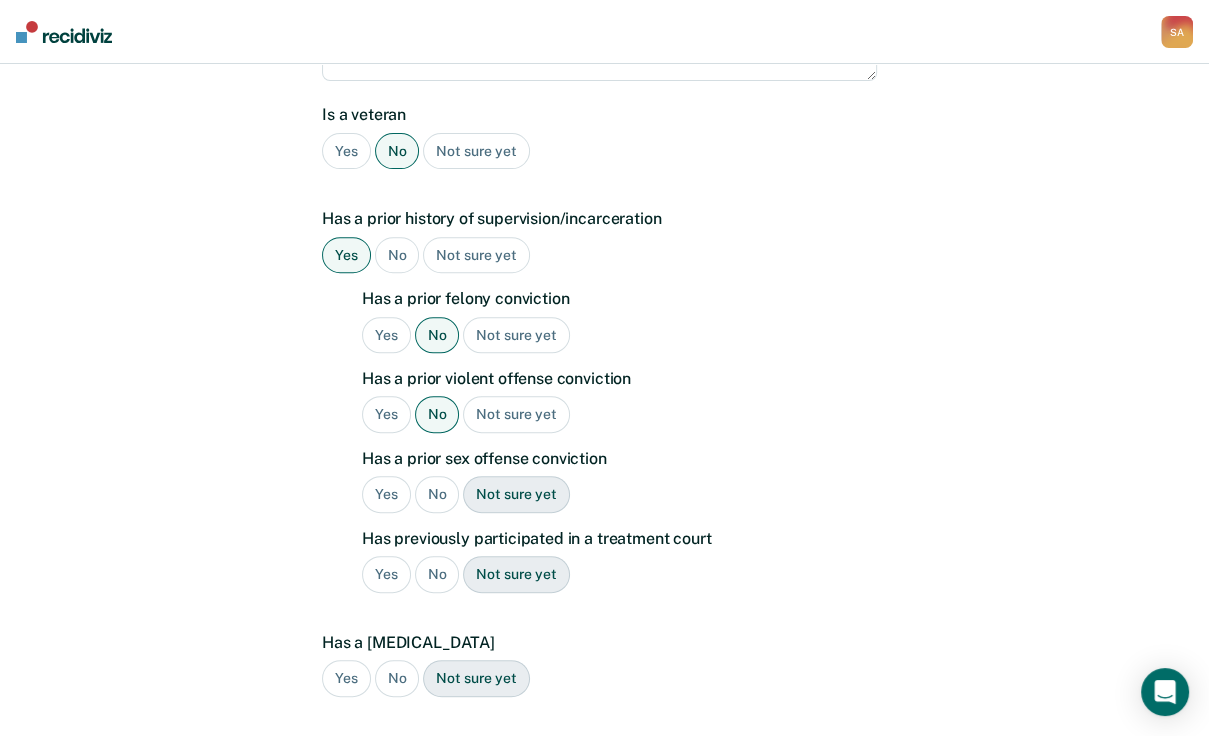 click on "No" at bounding box center [437, 494] 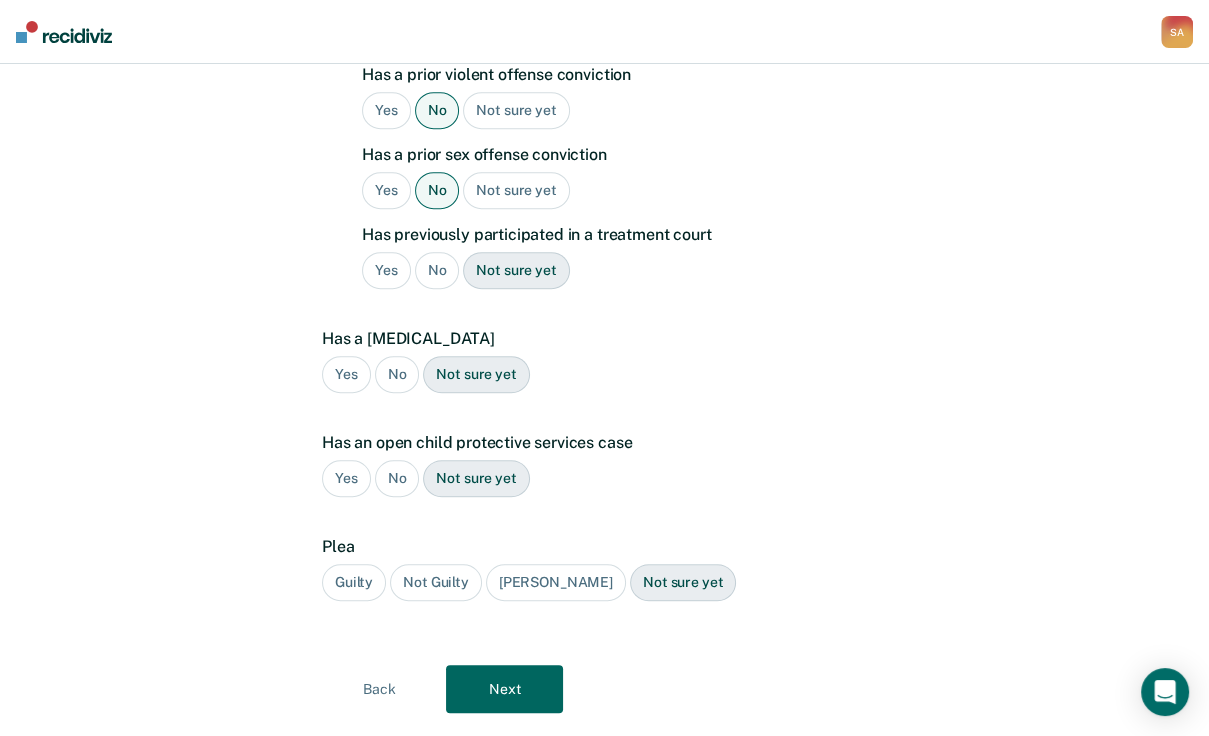 scroll, scrollTop: 890, scrollLeft: 0, axis: vertical 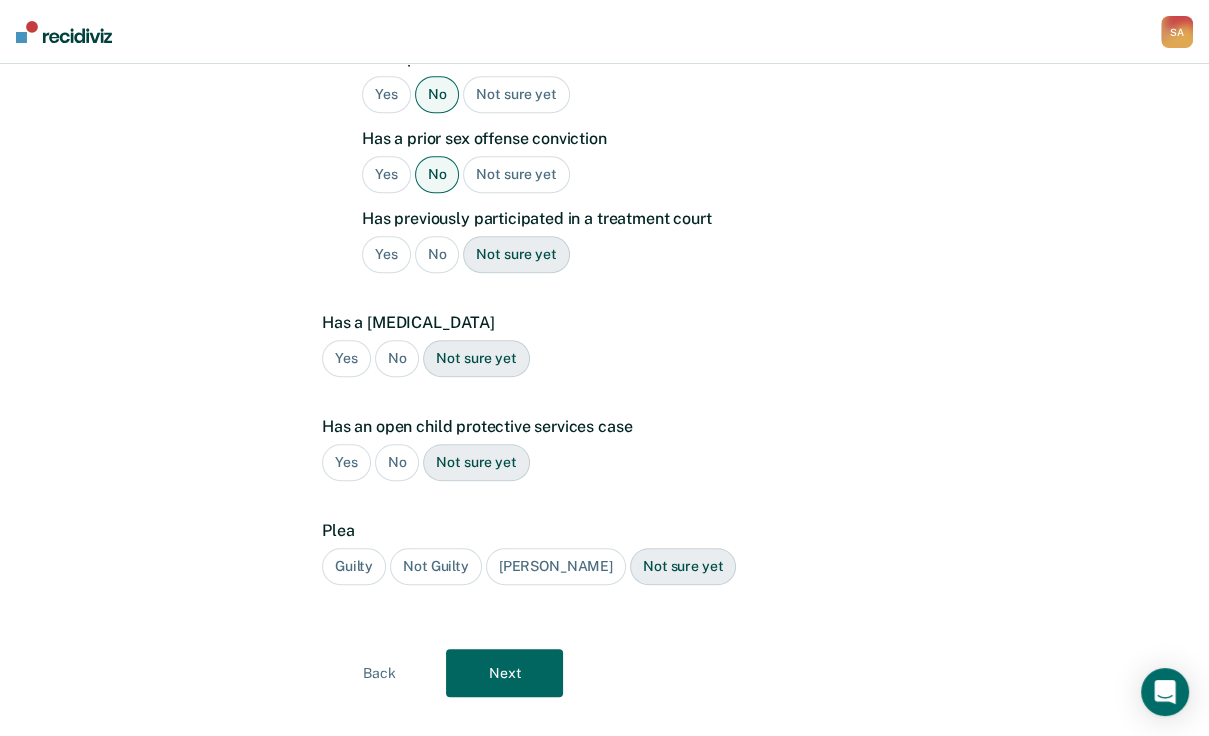 click on "Not sure yet" at bounding box center (516, 254) 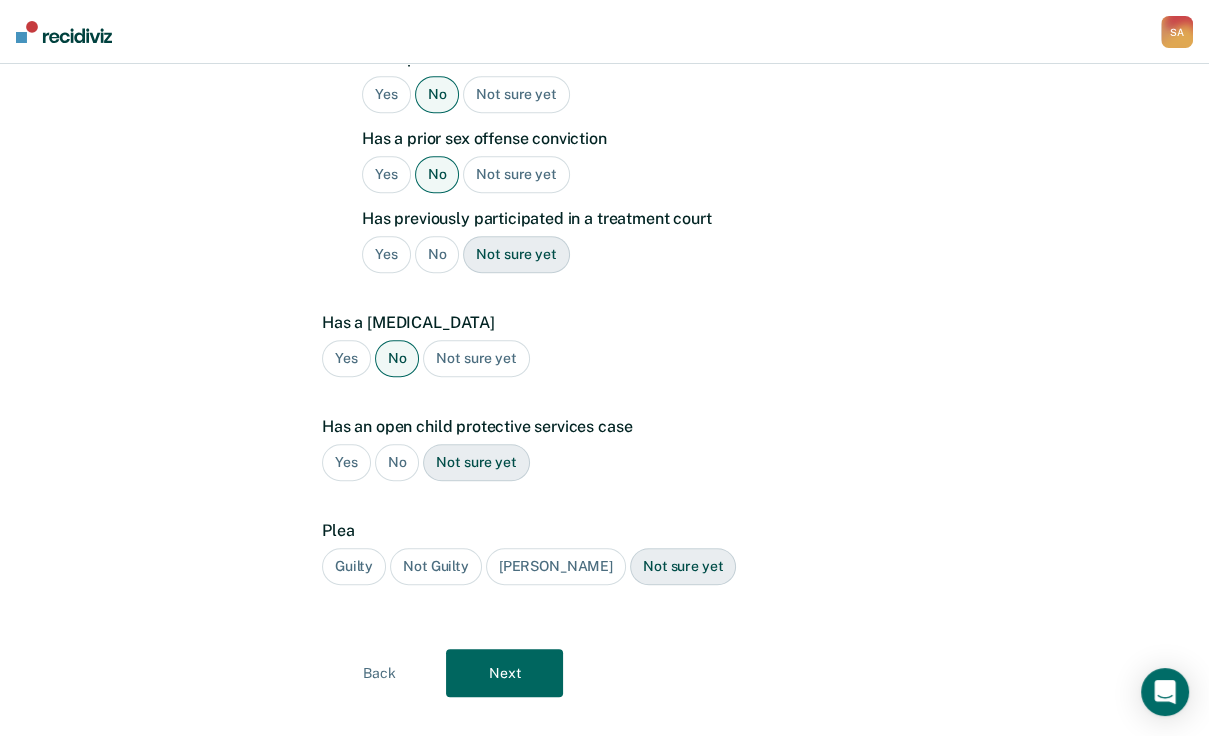 click on "No" at bounding box center [397, 462] 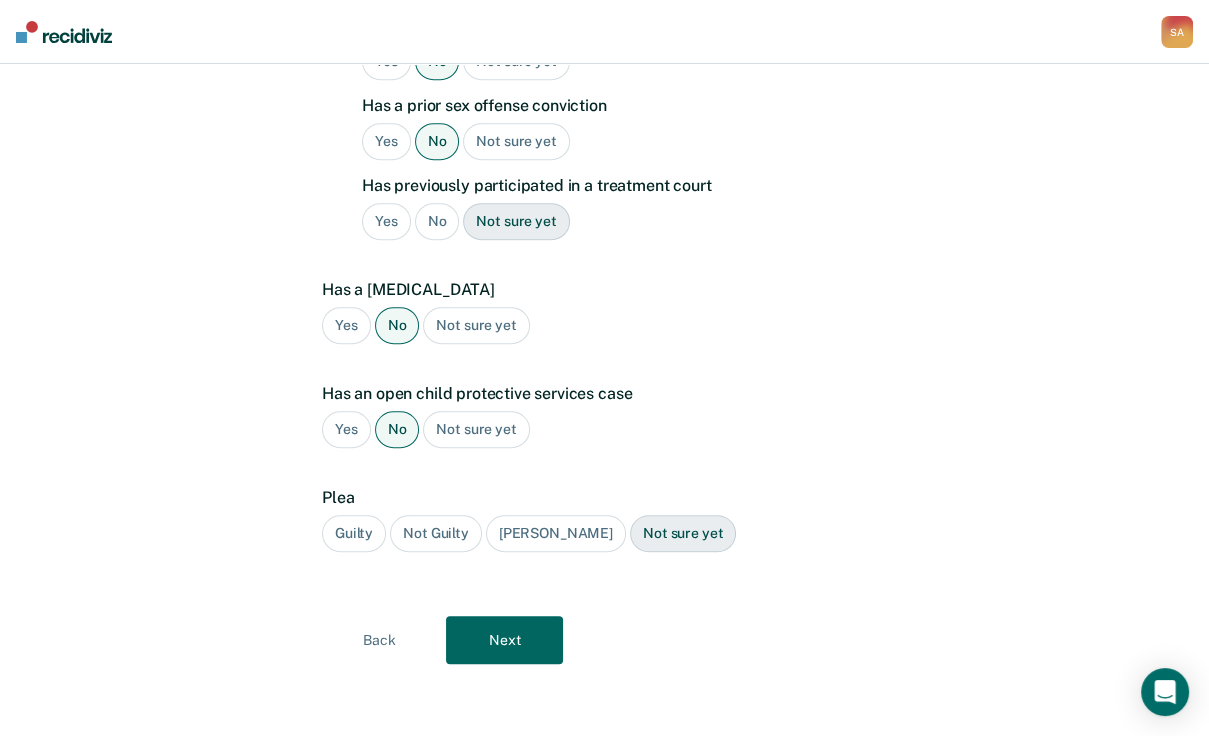 scroll, scrollTop: 1064, scrollLeft: 0, axis: vertical 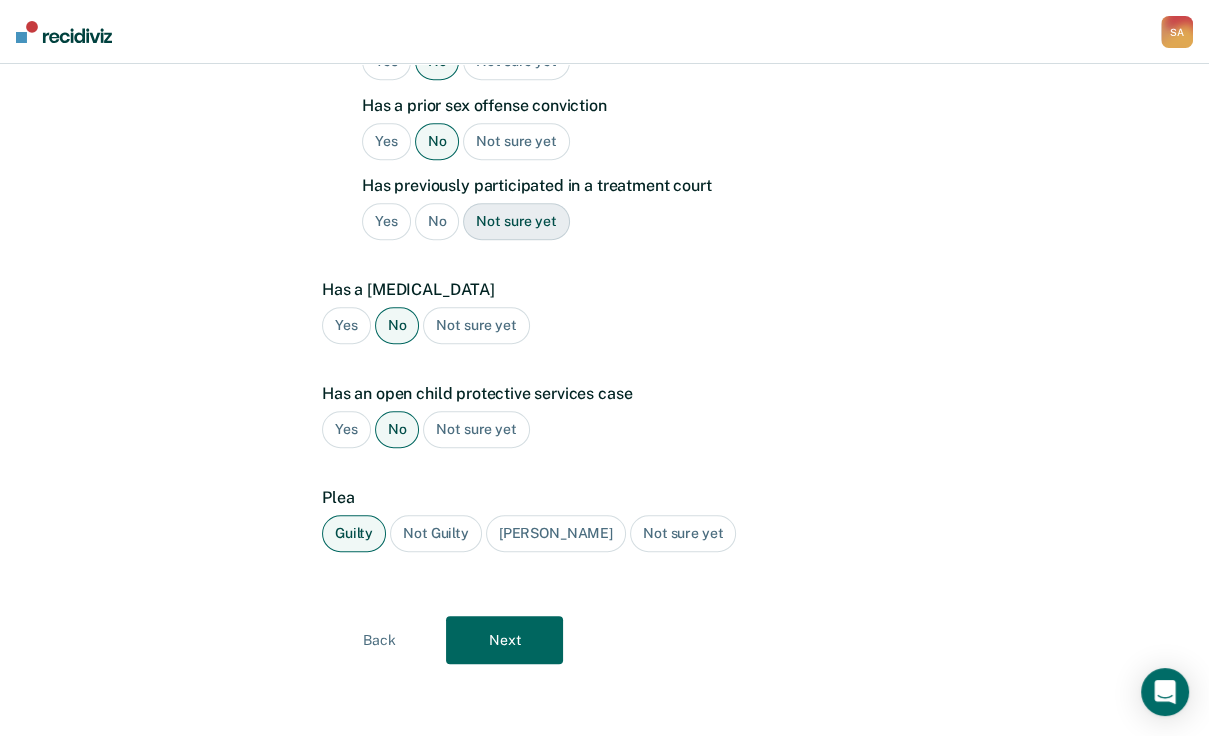 click on "Next" at bounding box center [504, 640] 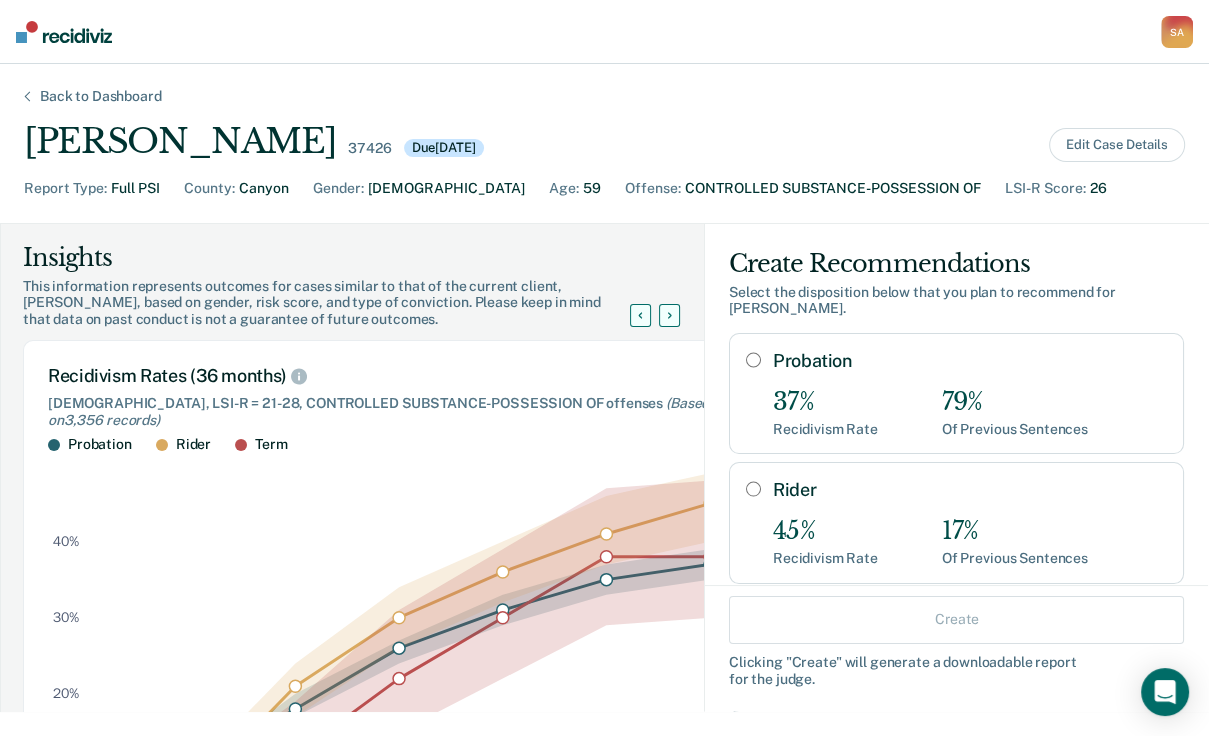 click on "Rider" at bounding box center (753, 489) 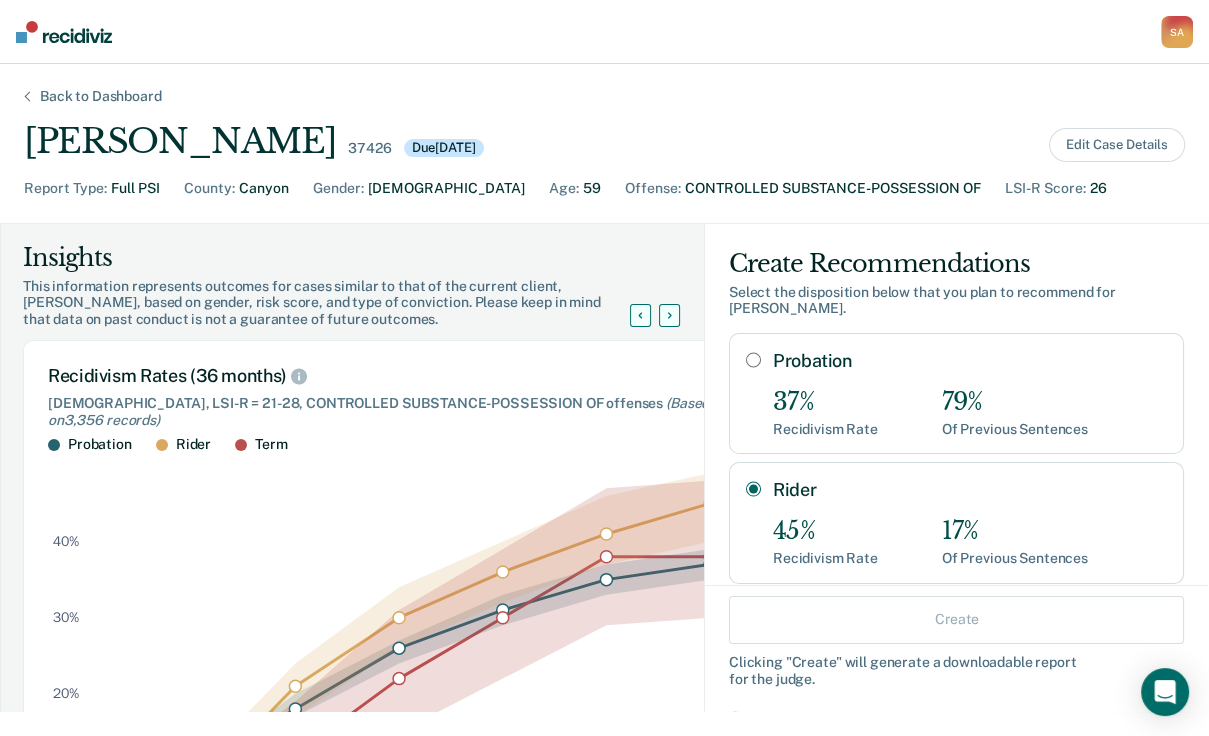 radio on "true" 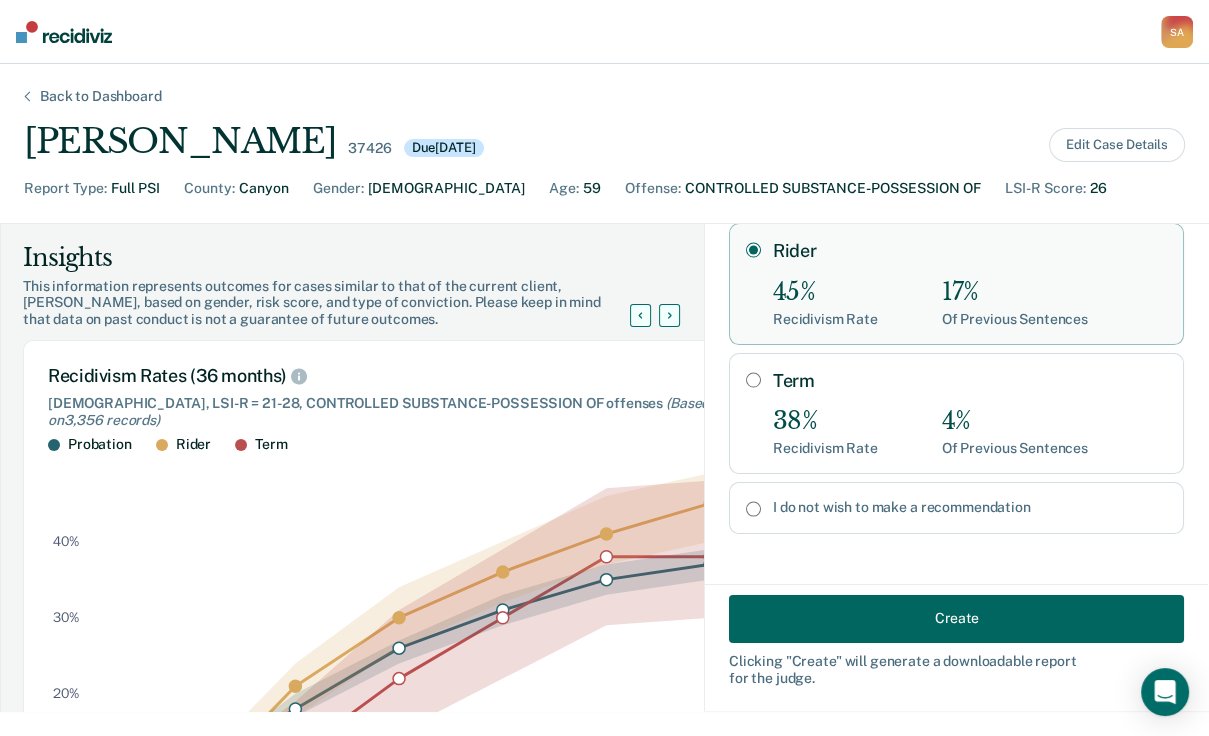 scroll, scrollTop: 360, scrollLeft: 0, axis: vertical 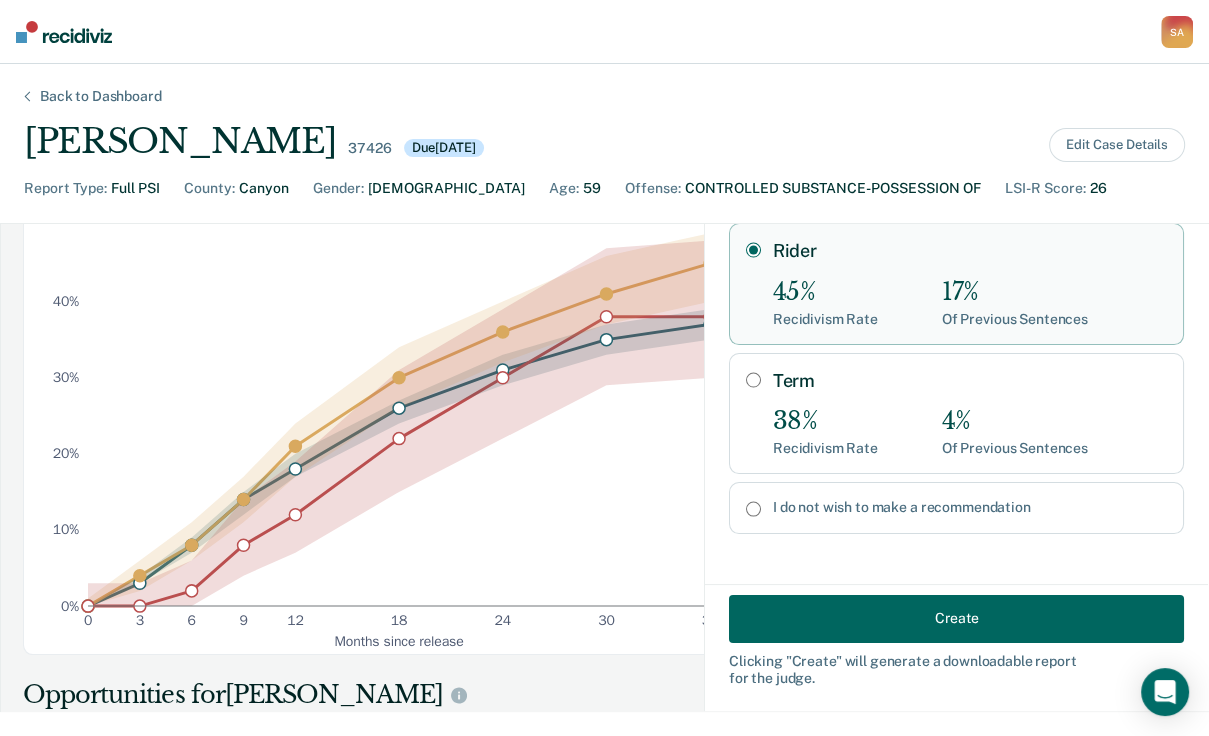 click on "Create" at bounding box center [956, 619] 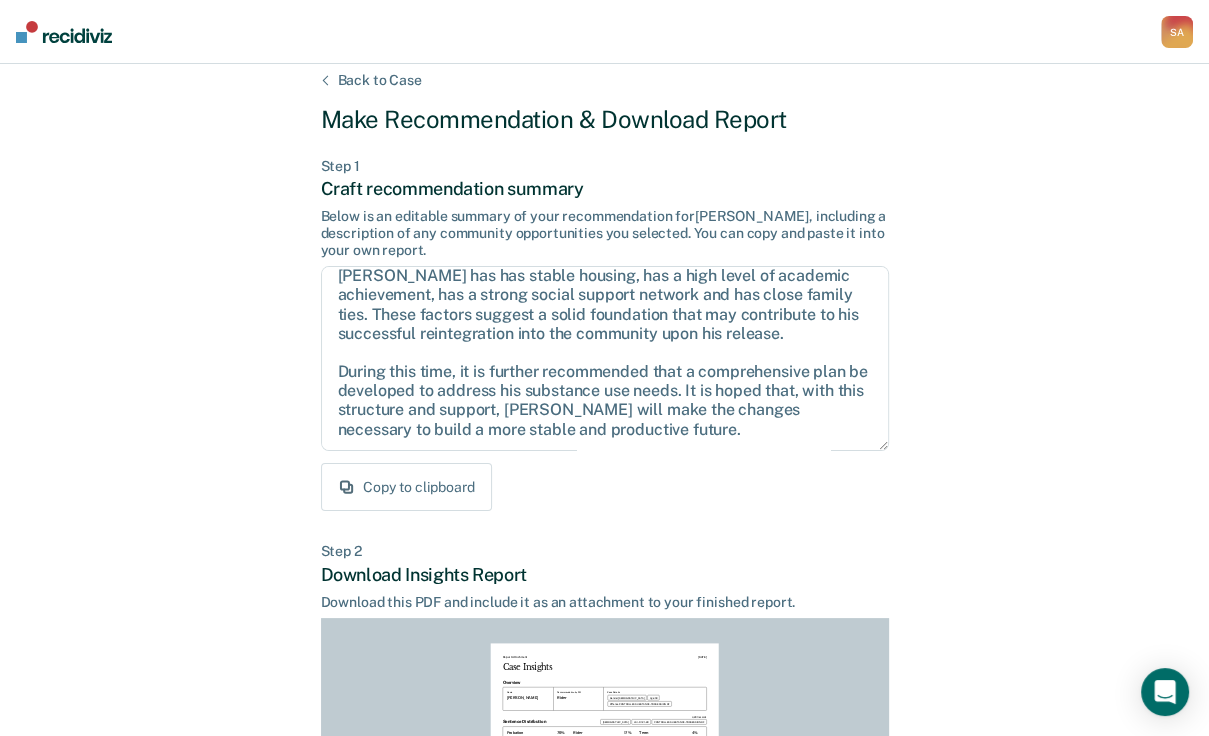 scroll, scrollTop: 248, scrollLeft: 0, axis: vertical 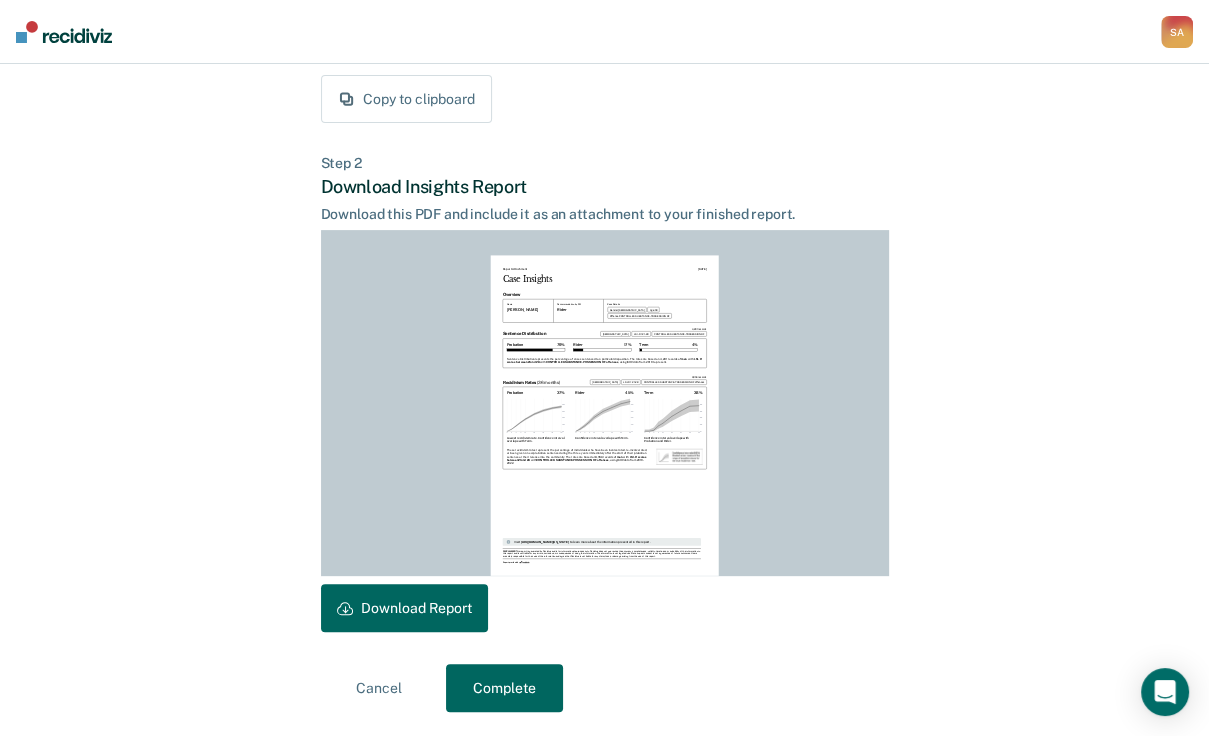 click on "Download Report" at bounding box center (404, 608) 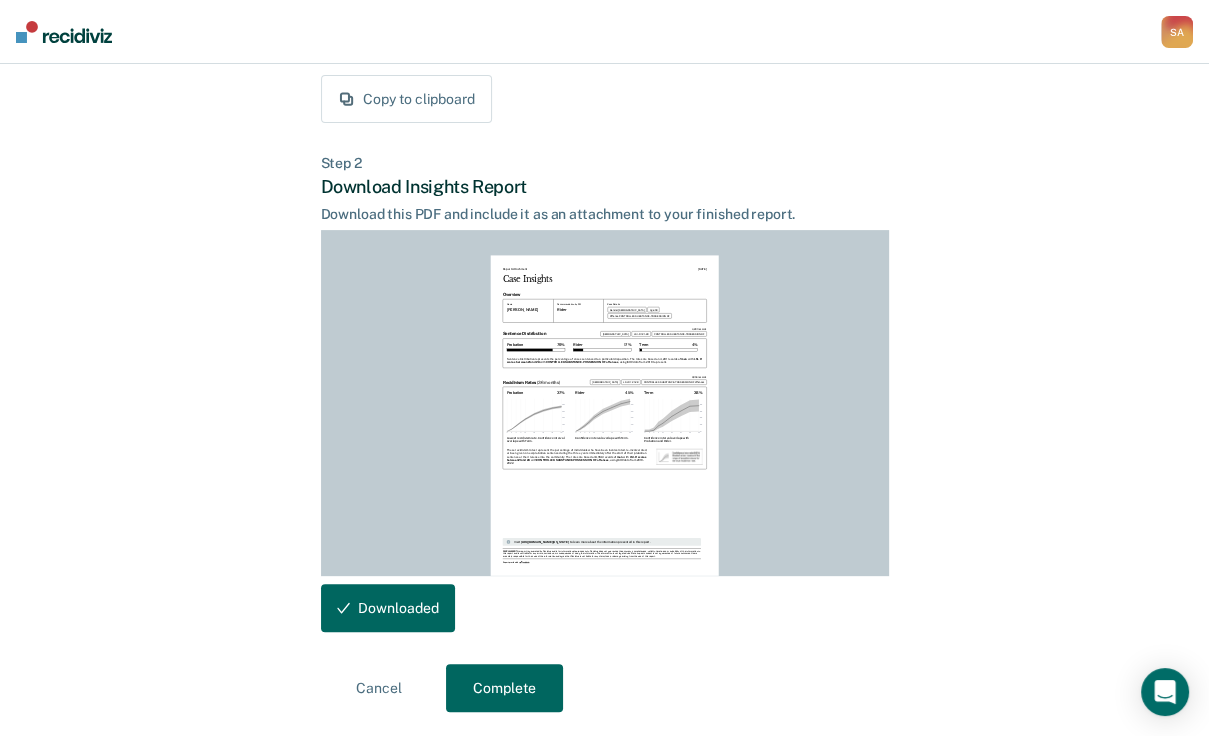scroll, scrollTop: 525, scrollLeft: 0, axis: vertical 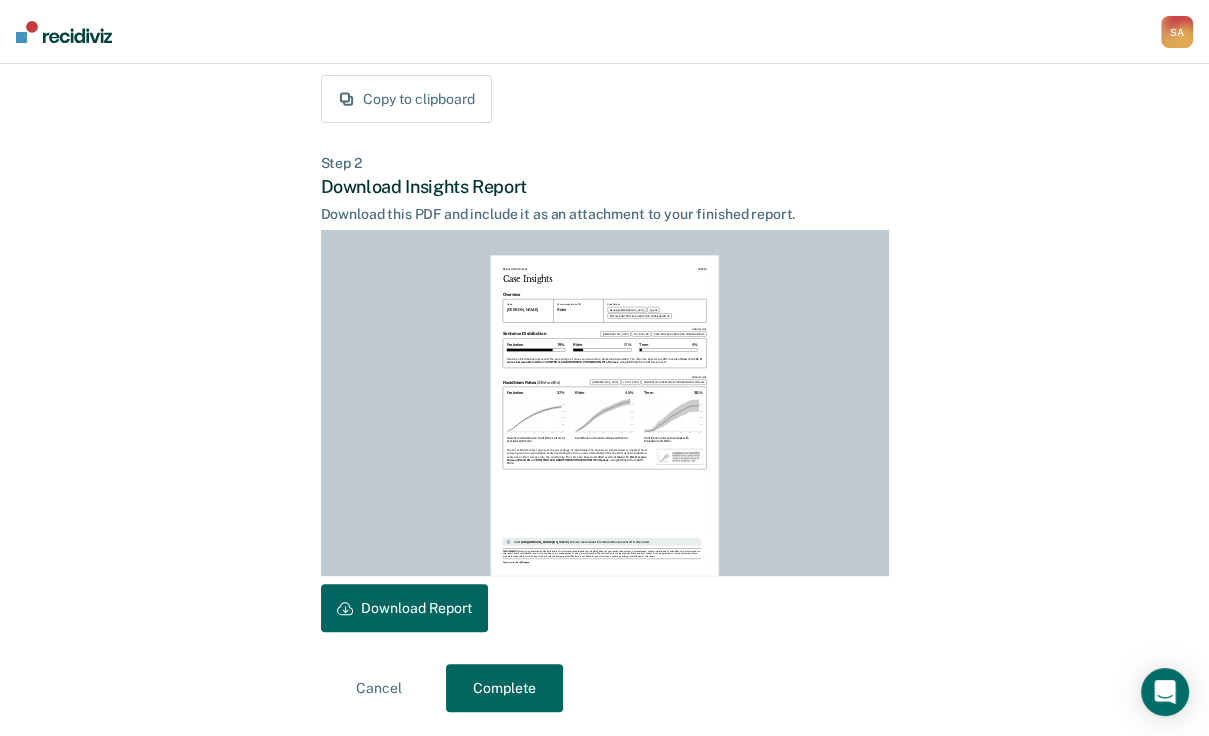 click on "Complete" at bounding box center (504, 688) 